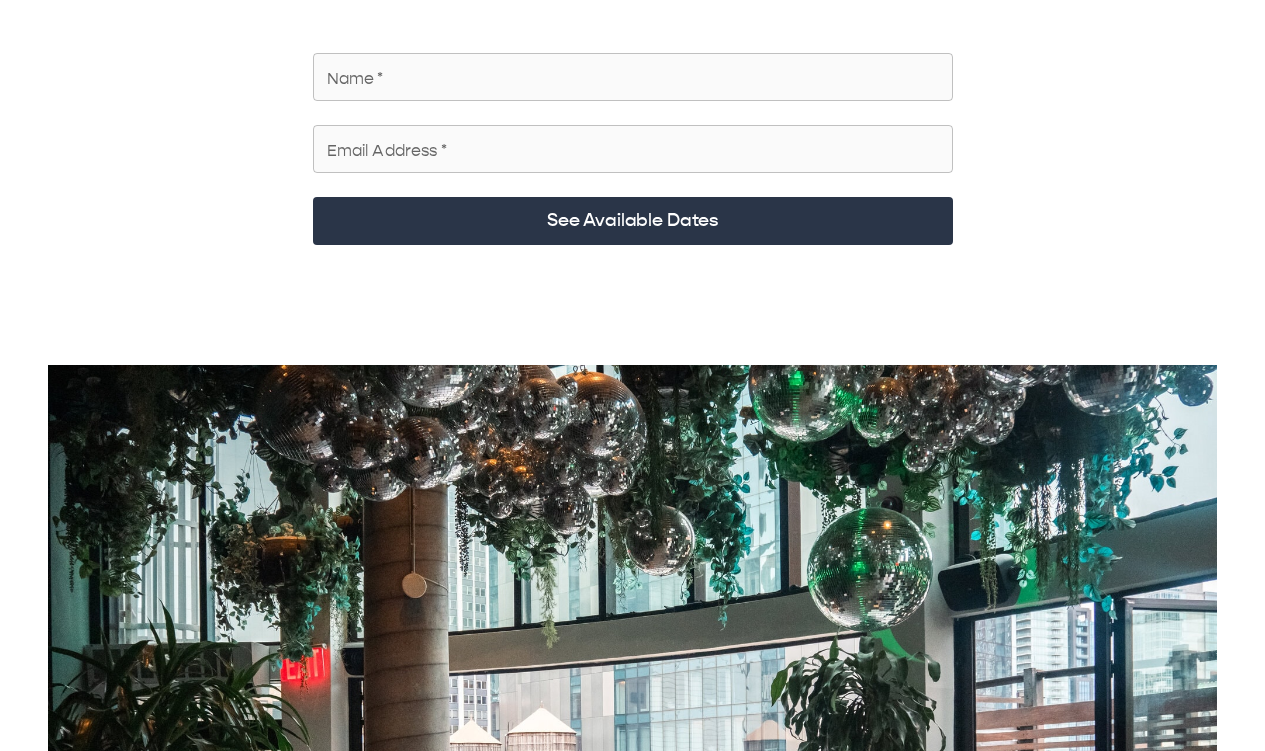scroll, scrollTop: 100, scrollLeft: 0, axis: vertical 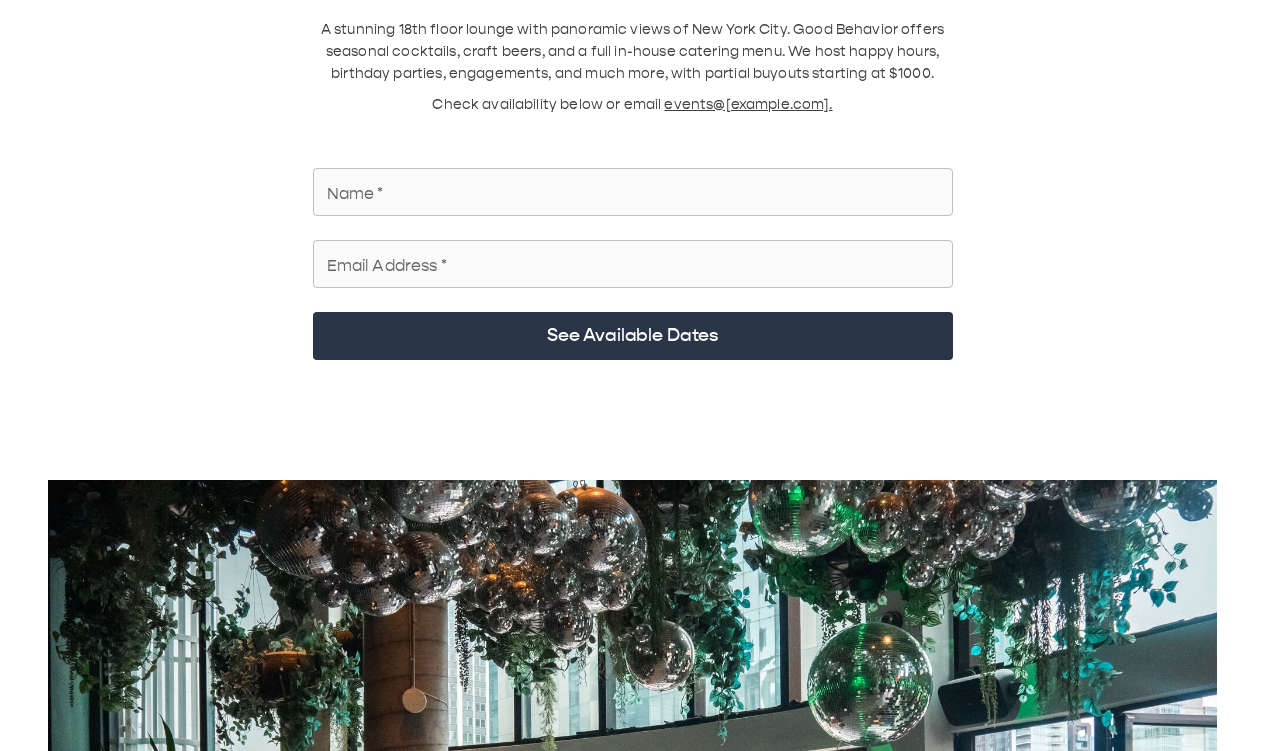 click on "Name   *" at bounding box center [633, 192] 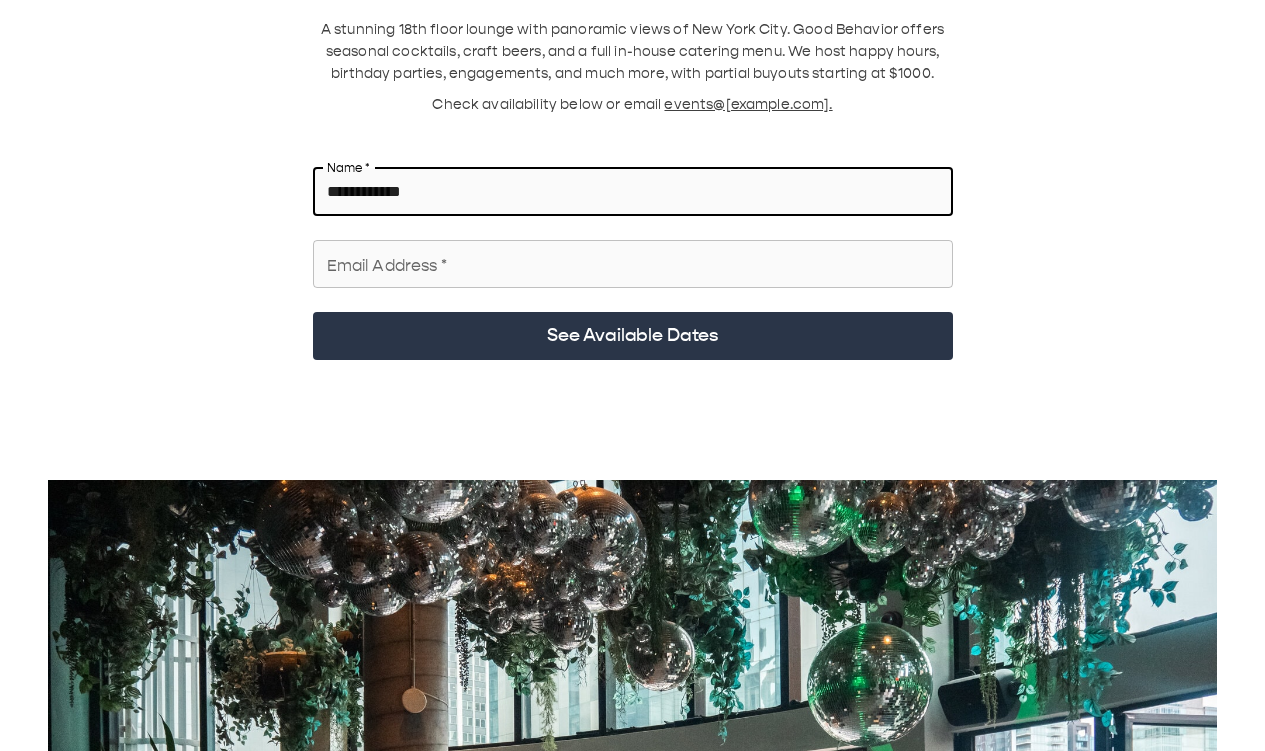 type on "**********" 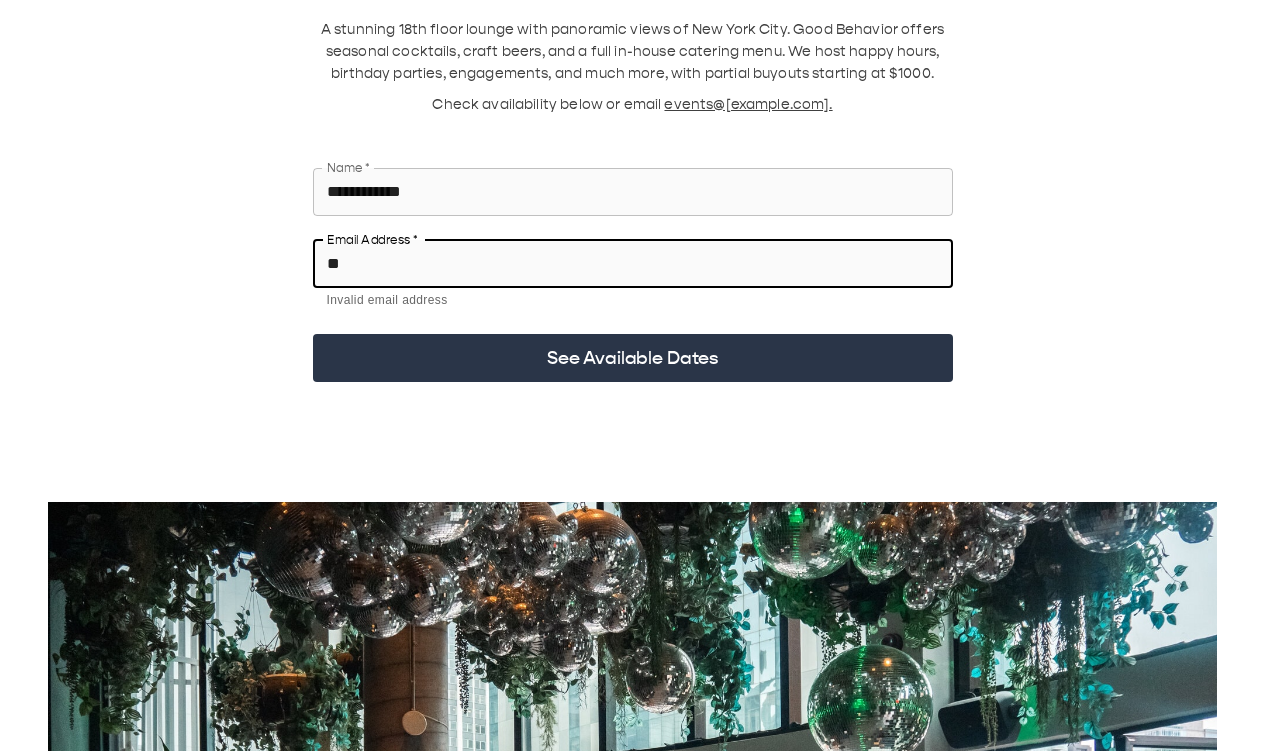 type on "**********" 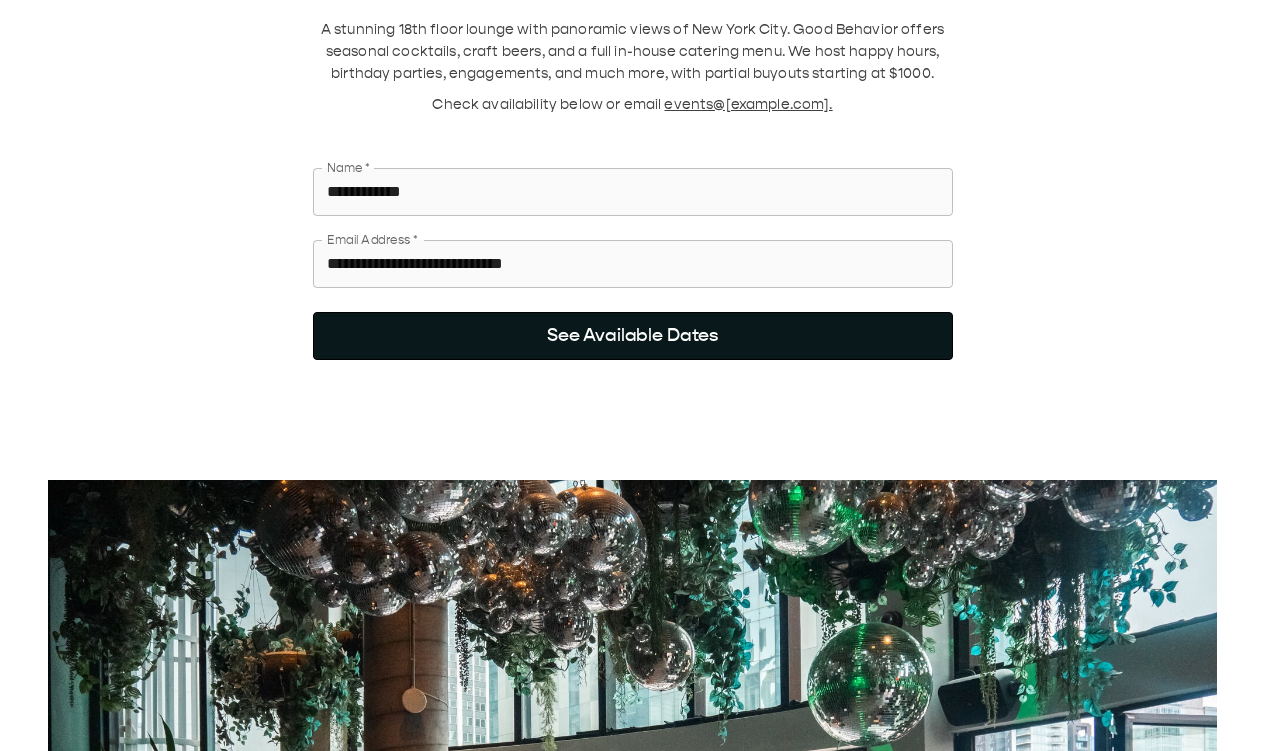 click on "See Available Dates" at bounding box center [633, 336] 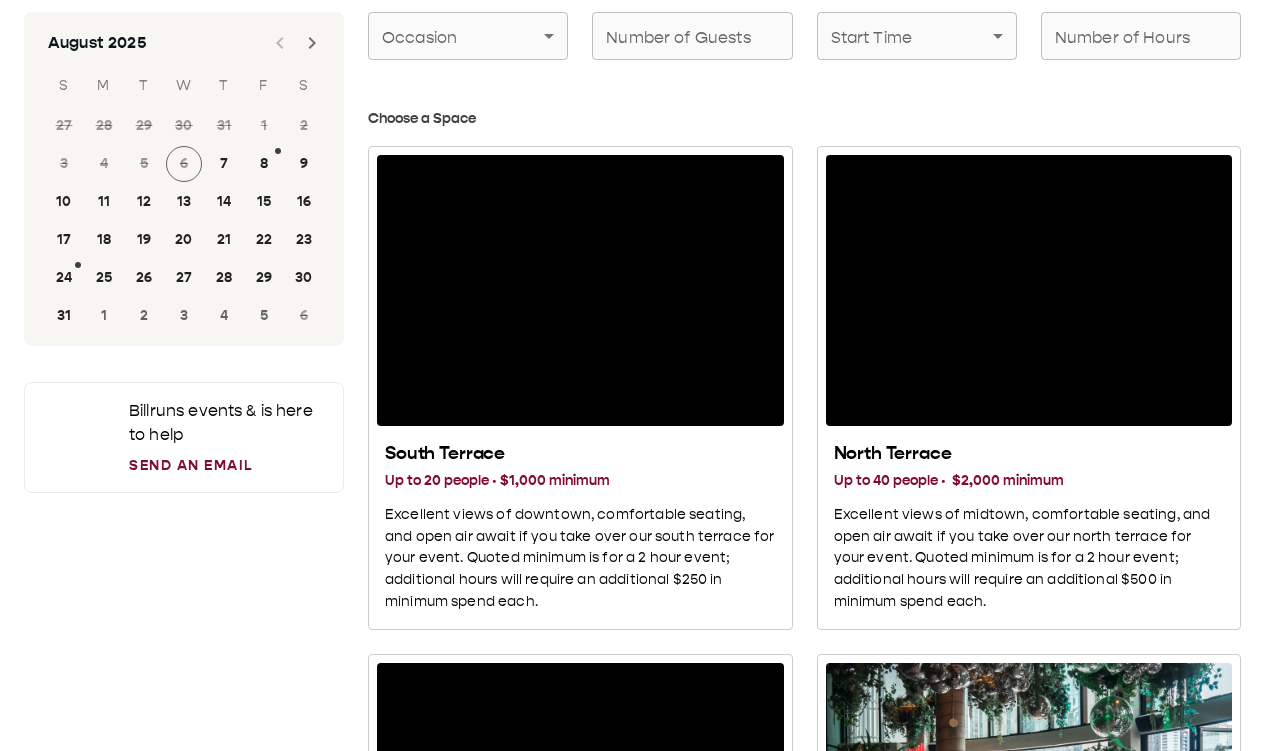 scroll, scrollTop: 76, scrollLeft: 0, axis: vertical 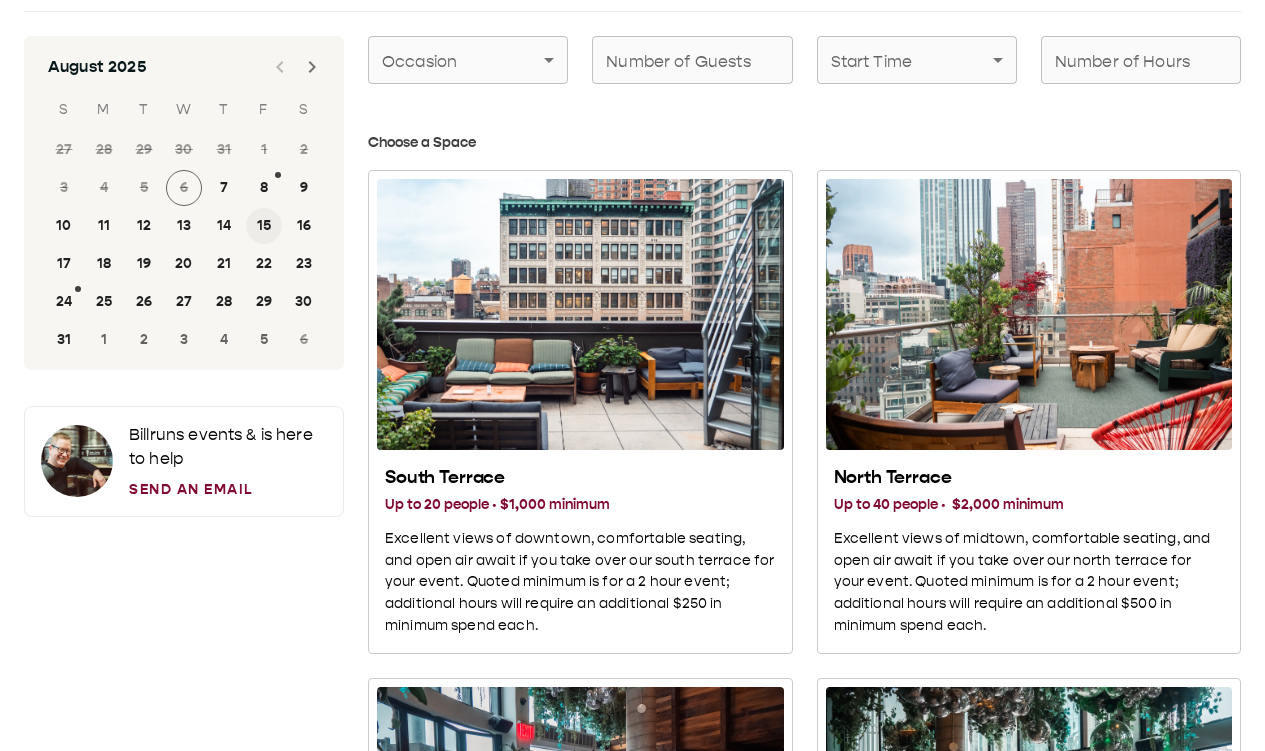 click on "15" at bounding box center [264, 226] 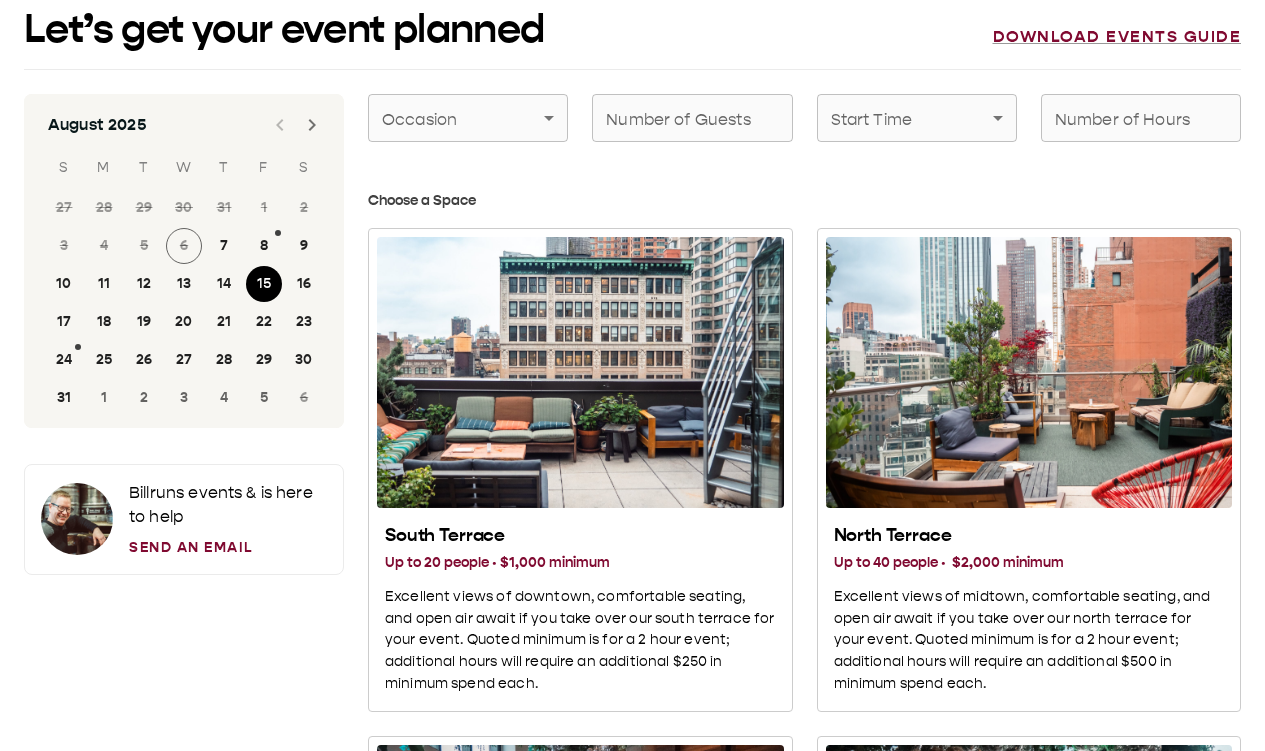 scroll, scrollTop: 0, scrollLeft: 0, axis: both 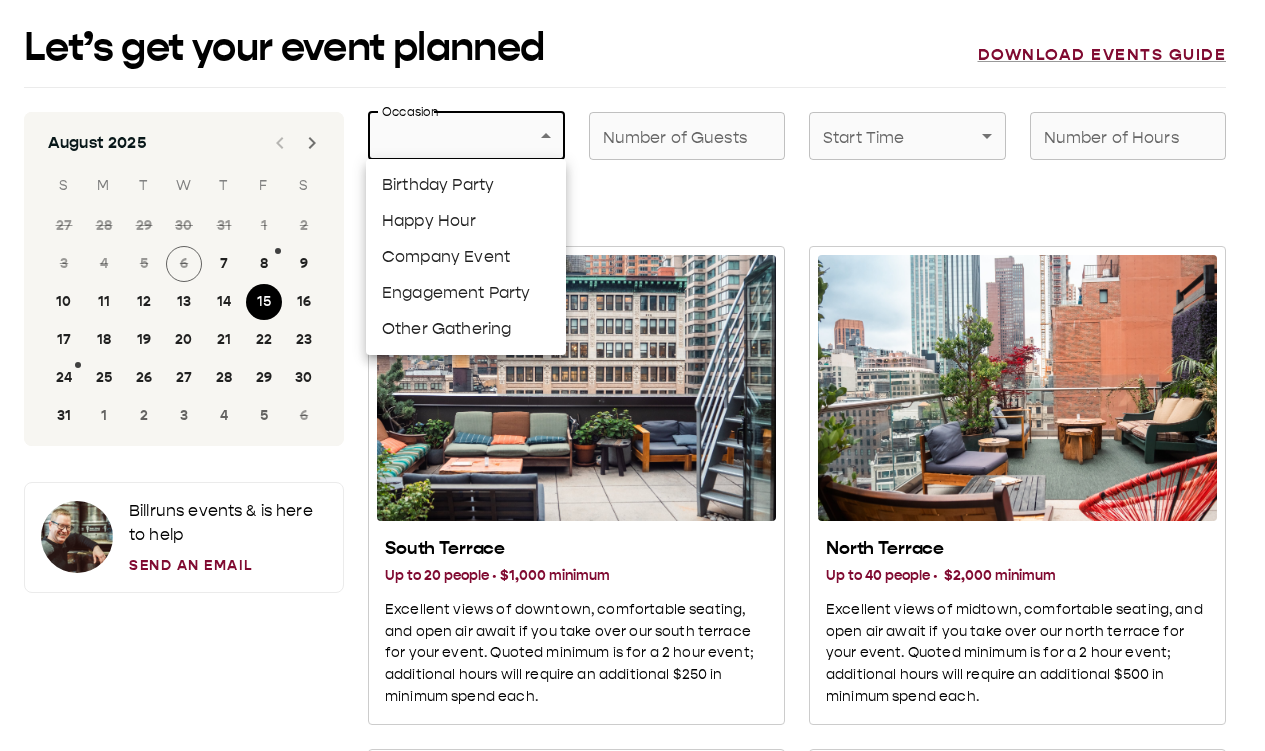 click on "Let’s get your event planned Download events guide August [YEAR] S M T W T F S 27 28 29 30 31 1 2 3 4 5 6 7 8 9 10 11 12 13 14 15 16 17 18 19 20 21 22 23 24 25 26 27 28 29 30 31 1 2 3 4 5 6 [PERSON] runs events & is here to help Send an Email Occasion ​ Occasion Number of Guests Number of Guests Start Time ​ Start Time Number of Hours Number of Hours Choose a Space South Terrace Up to 20 people · $1,000 minimum Excellent views of downtown, comfortable seating, and open air await if you take over our south terrace for your event. Quoted minimum is for a 2 hour event; additional hours will require an additional $250 in minimum spend each. North Terrace Up to 40 people ·  $2,000 minimum Excellent views of midtown, comfortable seating, and open air await if you take over our north terrace for your event. Quoted minimum is for a 2 hour event; additional hours will require an additional $500 in minimum spend each. Indoor Up to 60 people ·  $3,000 minimum Full Buyout Up to 120 people ·  $6,500 minimum Small" at bounding box center [632, 1417] 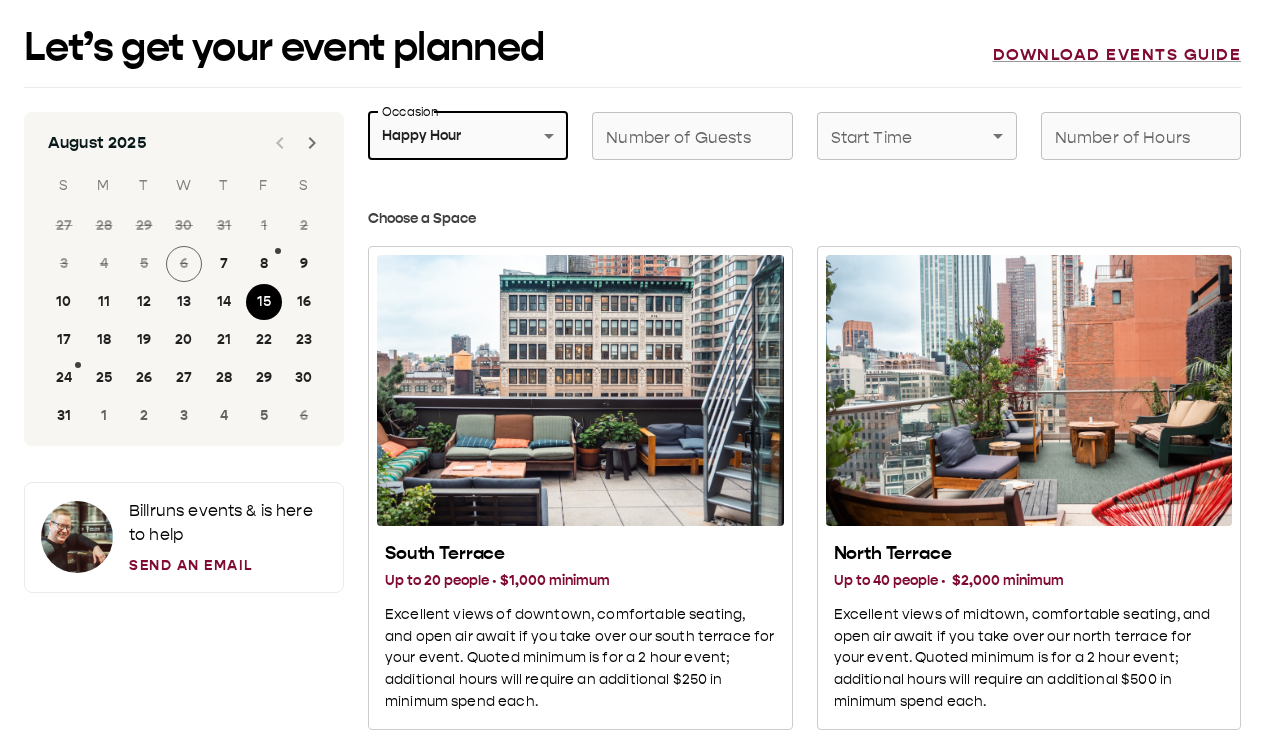 click on "Number of Guests" at bounding box center (692, 136) 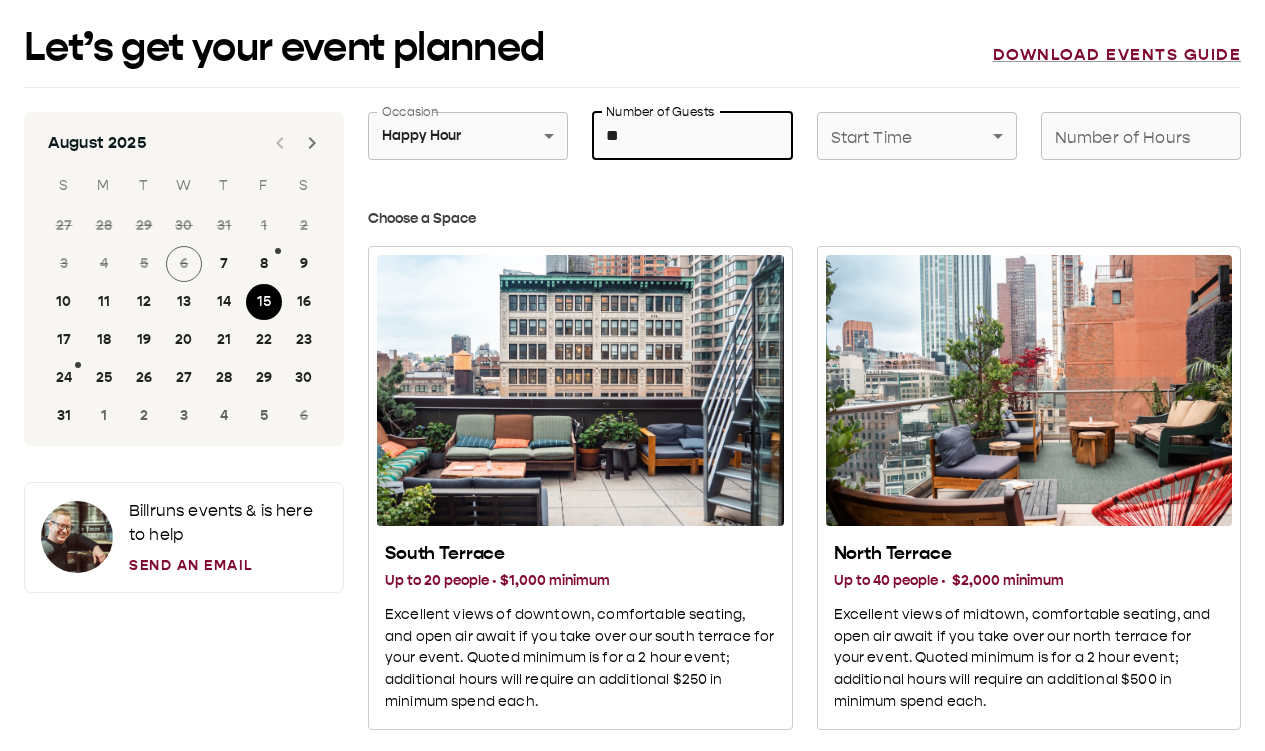 type on "**" 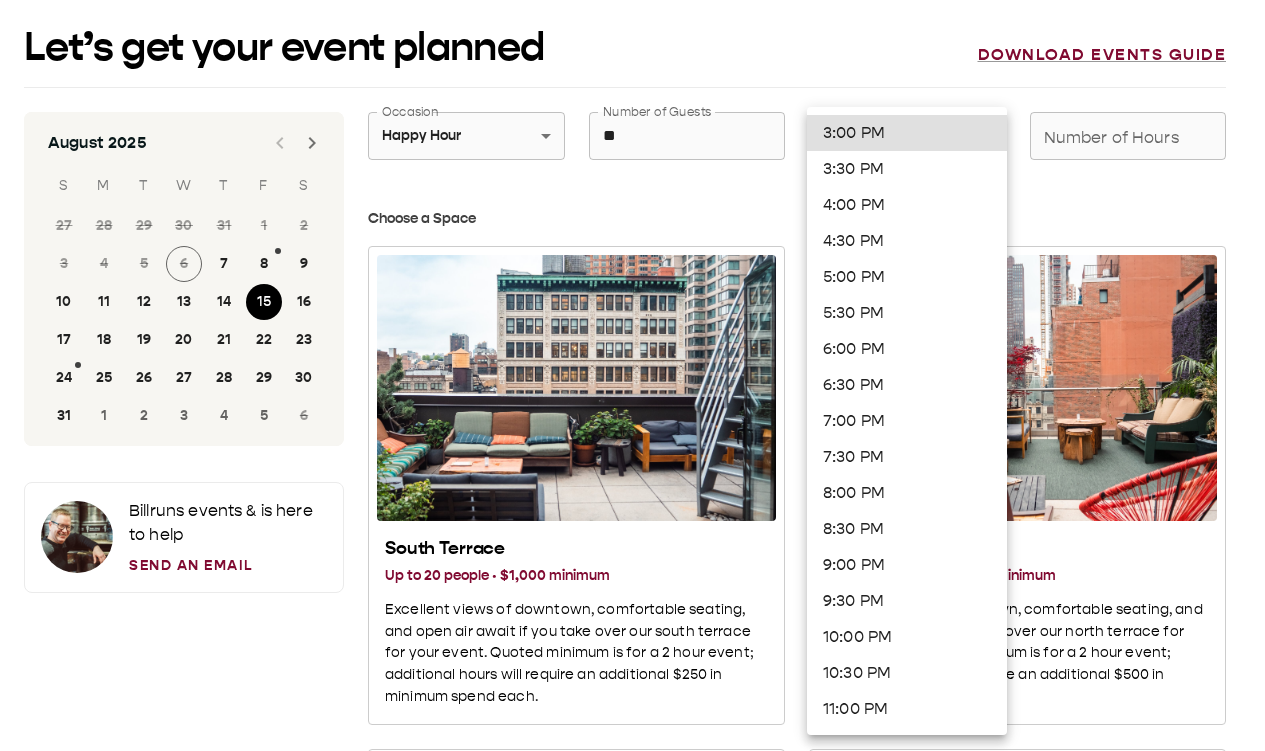click on "**********" at bounding box center (632, 1417) 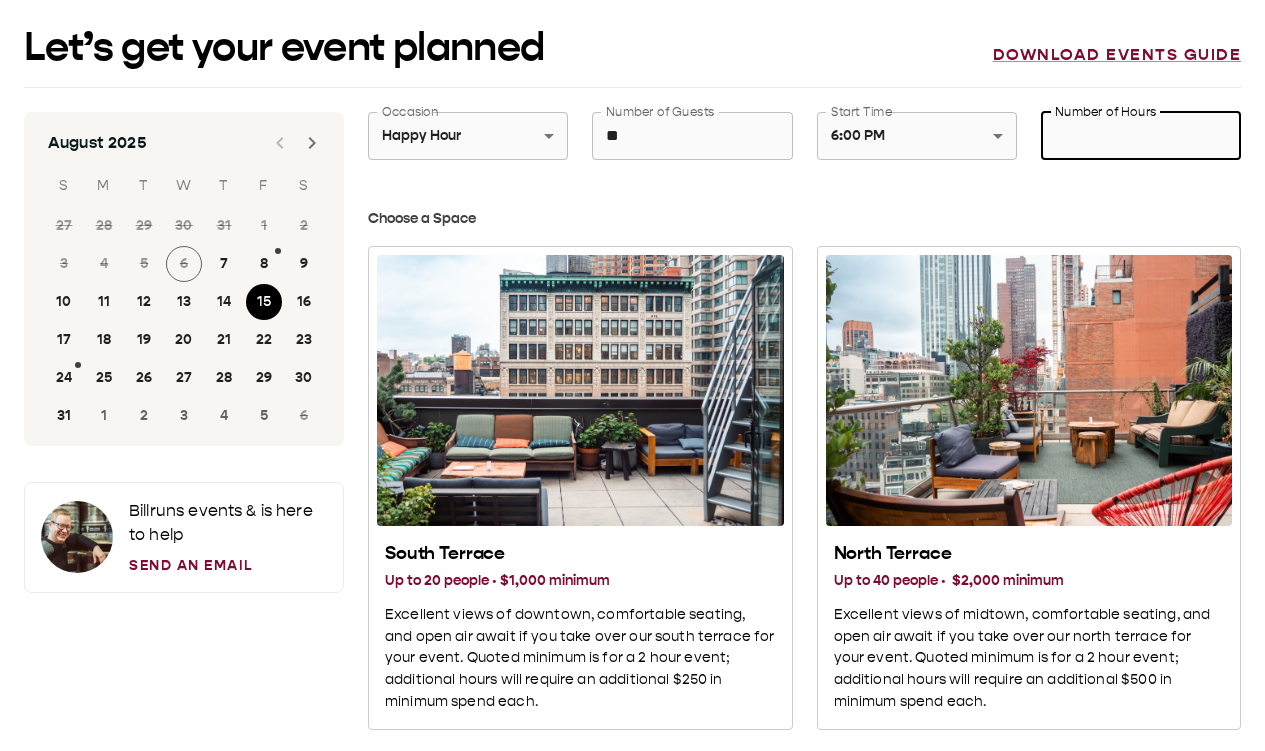 click on "Number of Hours" at bounding box center (1141, 136) 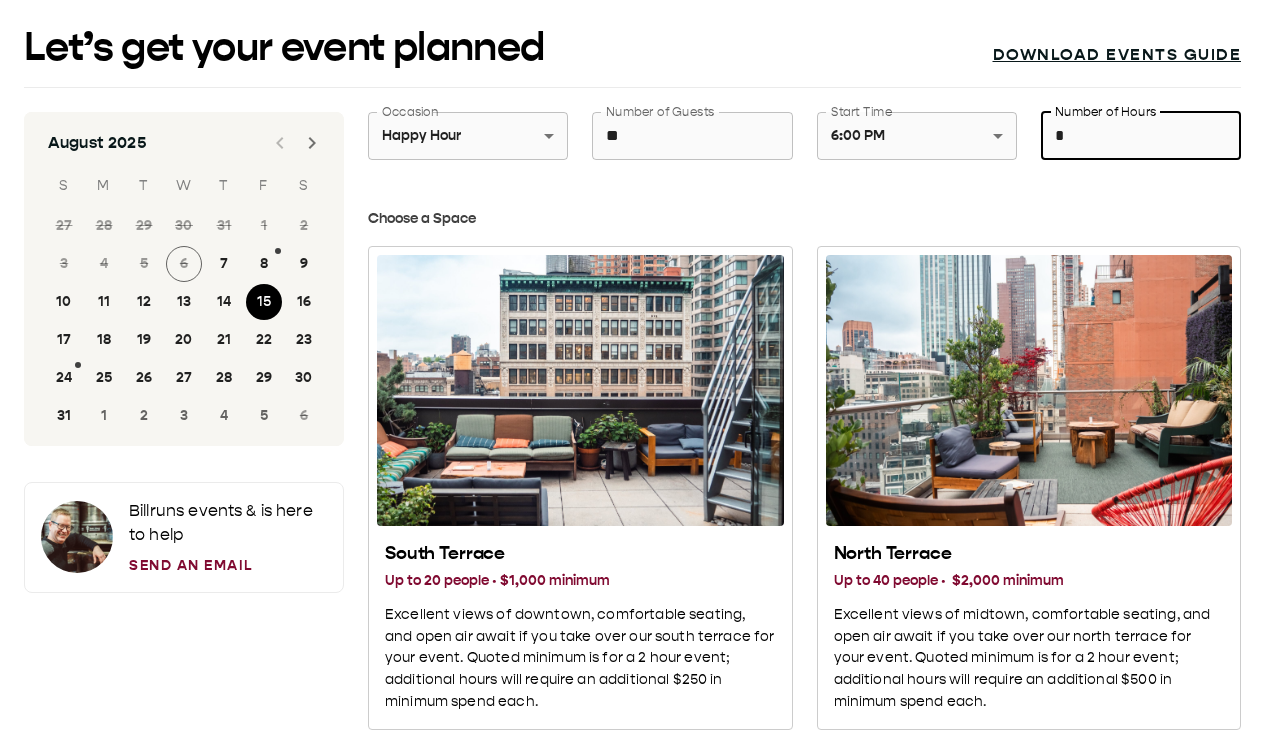 type on "*" 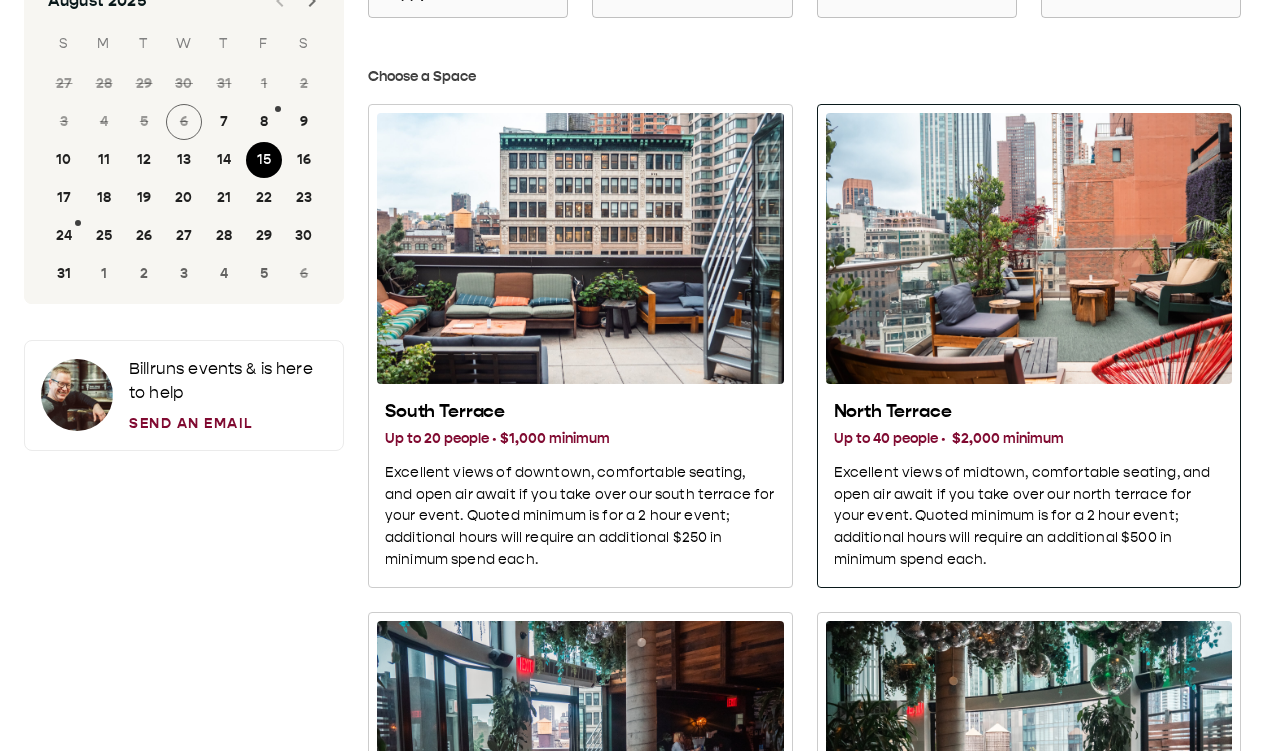 scroll, scrollTop: 0, scrollLeft: 0, axis: both 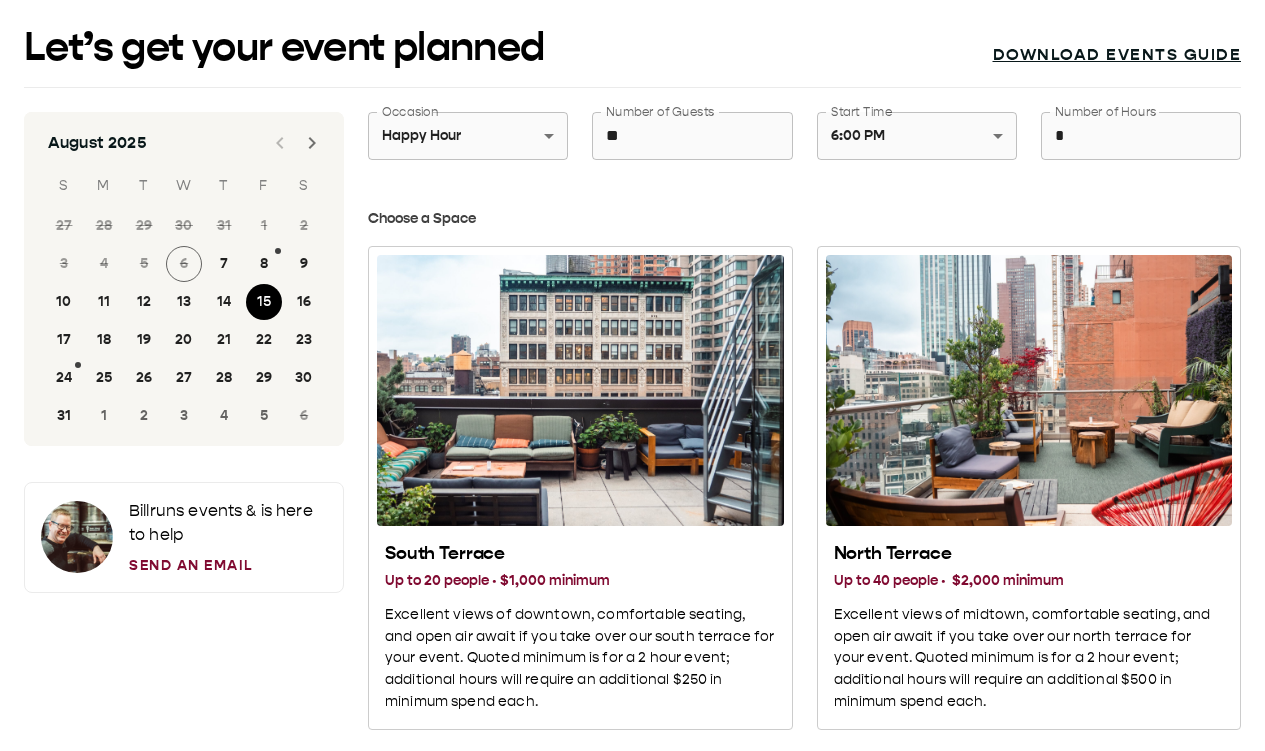 click on "Download events guide" at bounding box center [1117, 55] 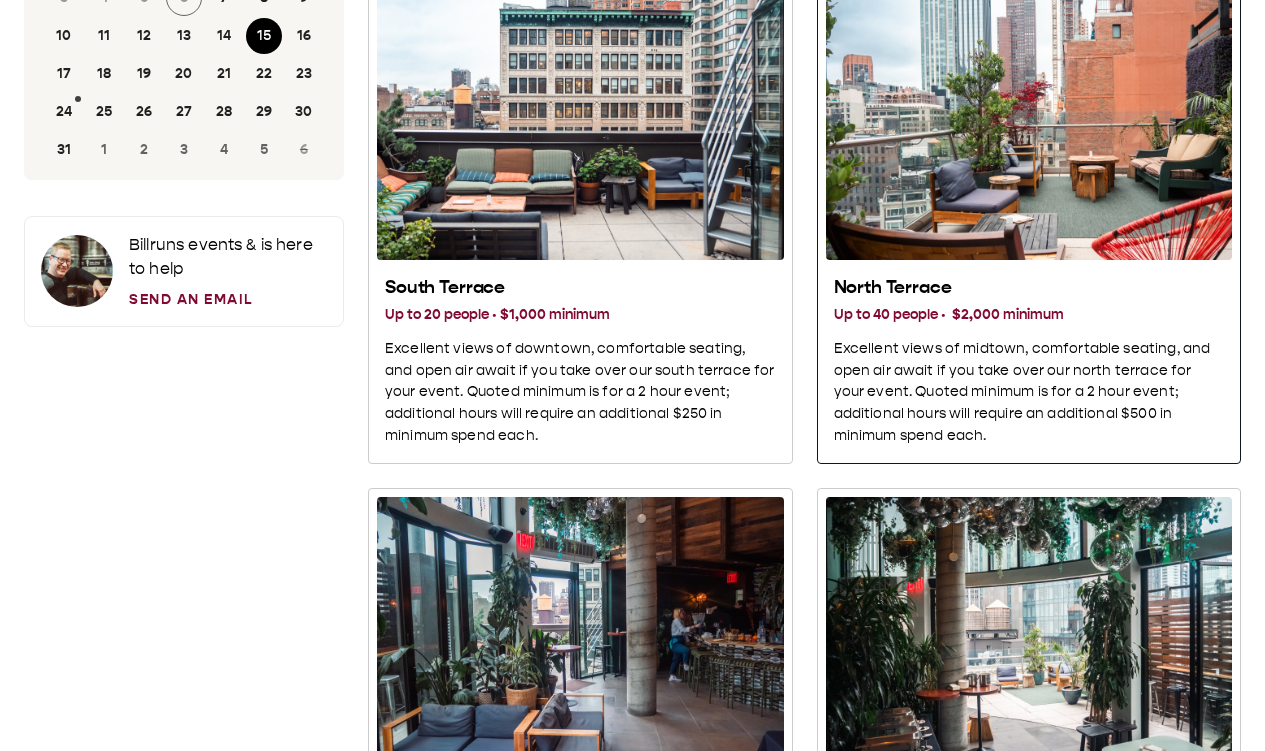 scroll, scrollTop: 400, scrollLeft: 0, axis: vertical 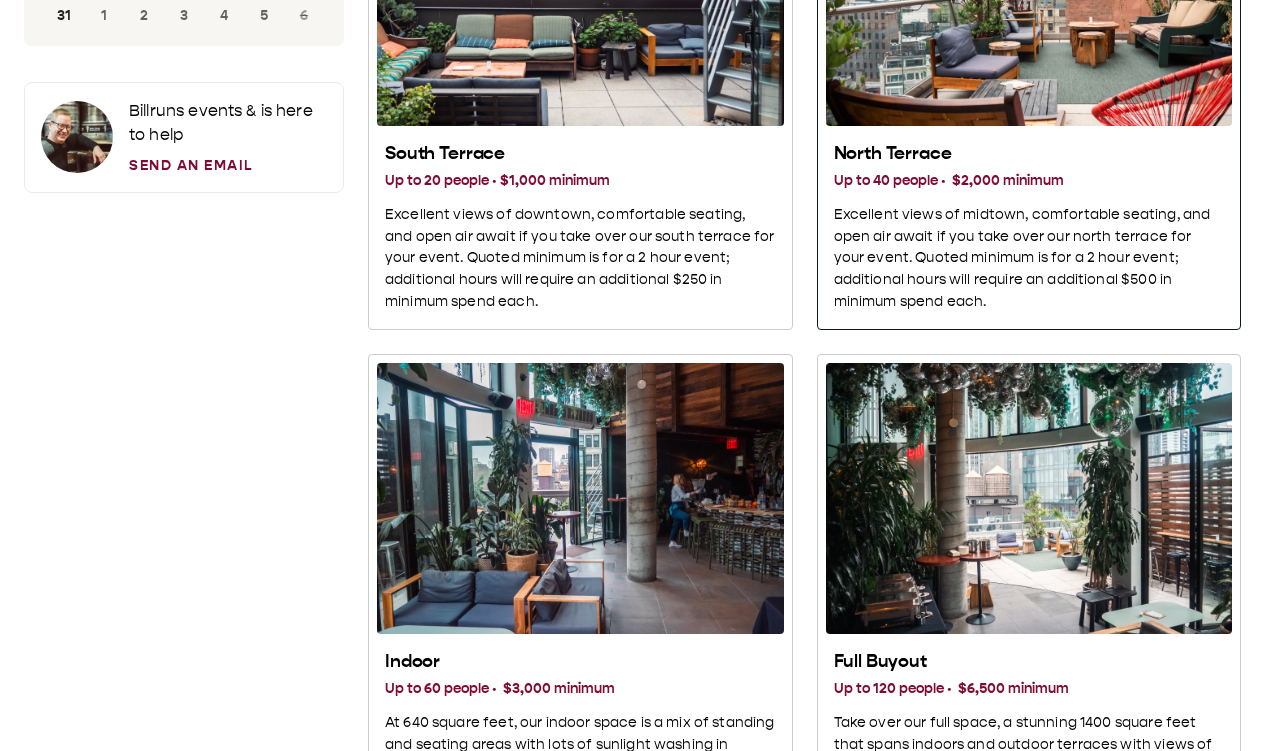 click on "Excellent views of midtown, comfortable seating, and open air await if you take over our north terrace for your event. Quoted minimum is for a 2 hour event; additional hours will require an additional $500 in minimum spend each." at bounding box center (1029, 259) 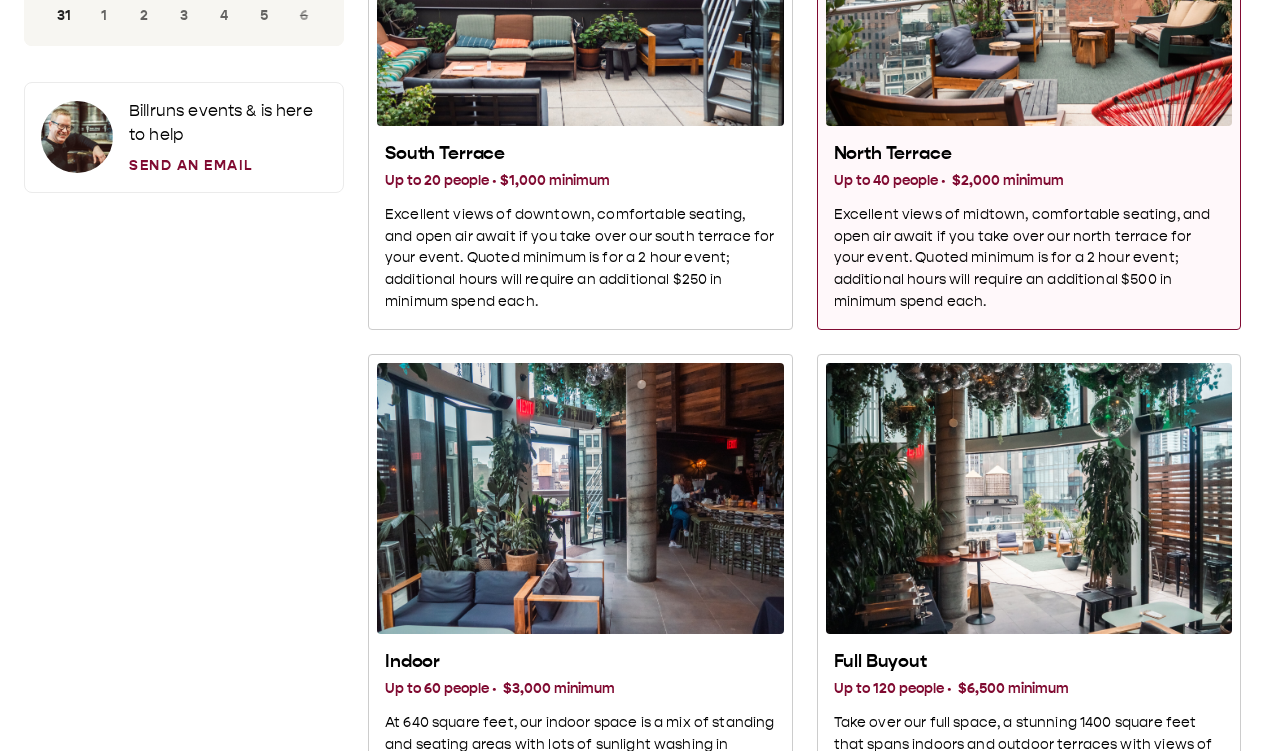 click on "Excellent views of midtown, comfortable seating, and open air await if you take over our north terrace for your event. Quoted minimum is for a 2 hour event; additional hours will require an additional $500 in minimum spend each." at bounding box center (1029, 259) 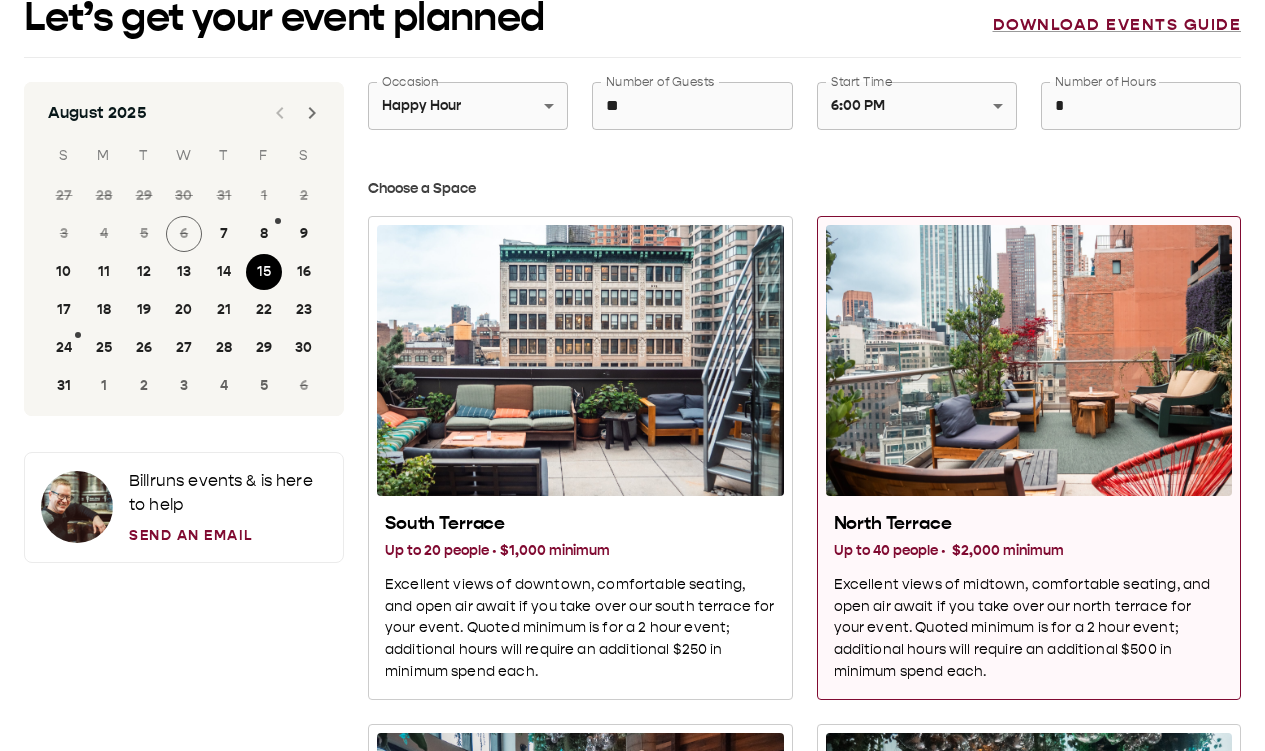 scroll, scrollTop: 0, scrollLeft: 0, axis: both 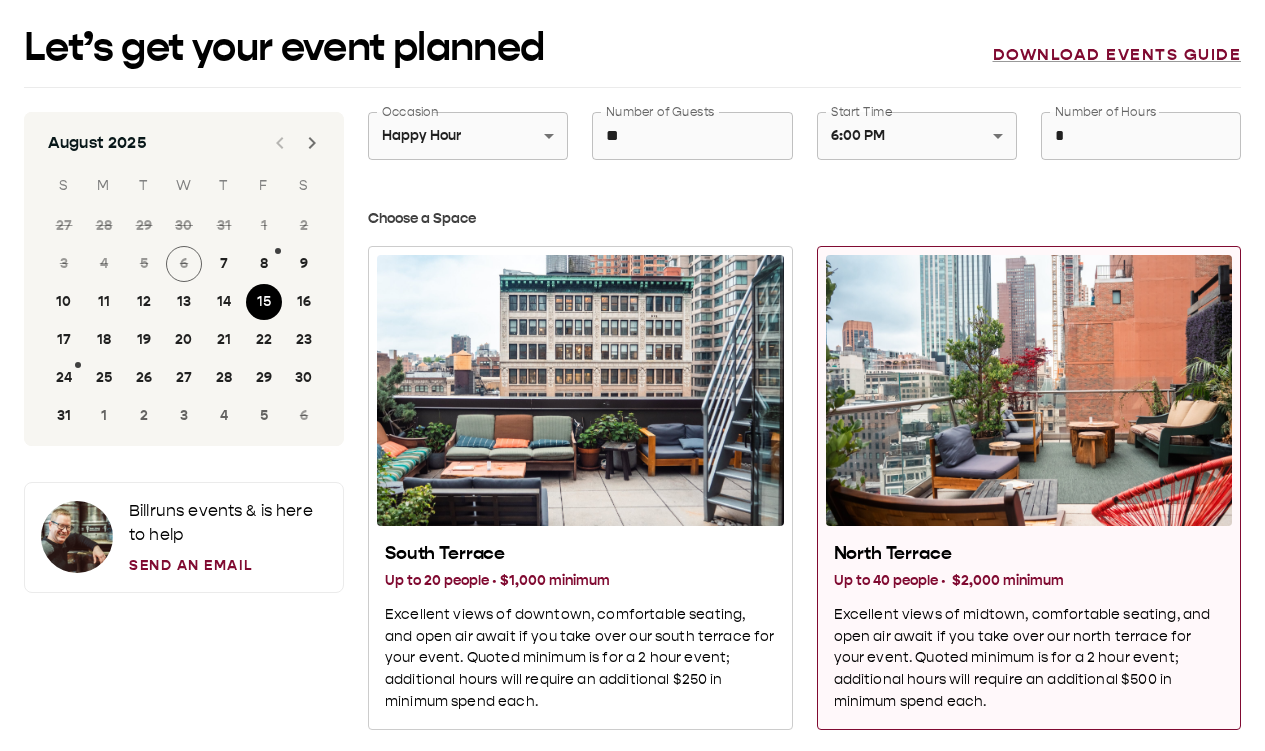 click on "*" at bounding box center [1141, 136] 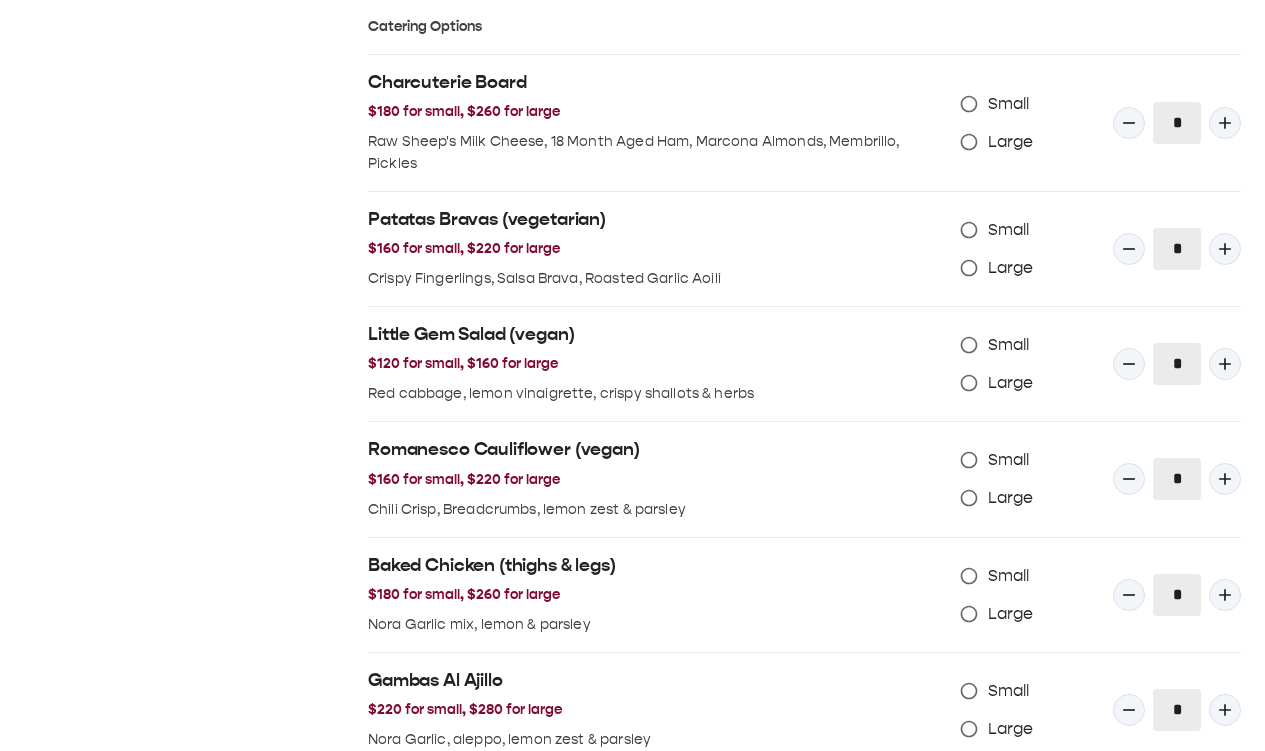 scroll, scrollTop: 1500, scrollLeft: 0, axis: vertical 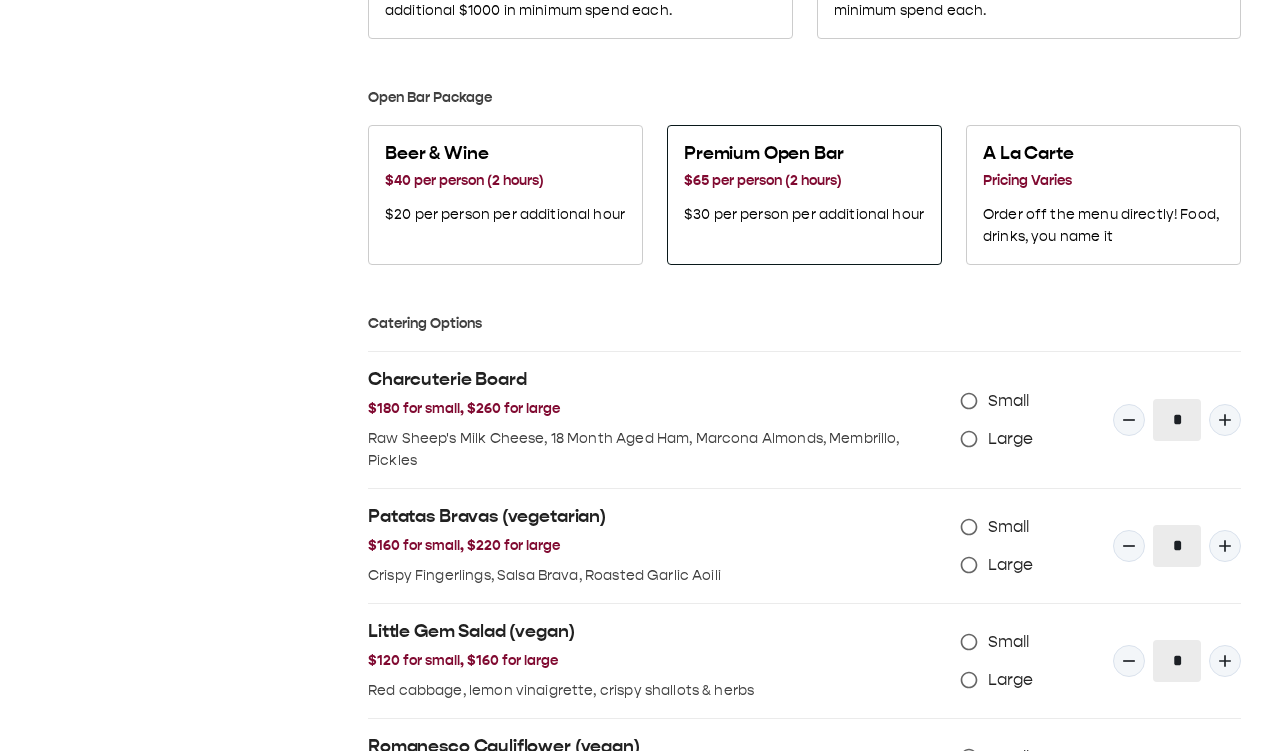 click on "$65 per person (2 hours)" at bounding box center (804, 181) 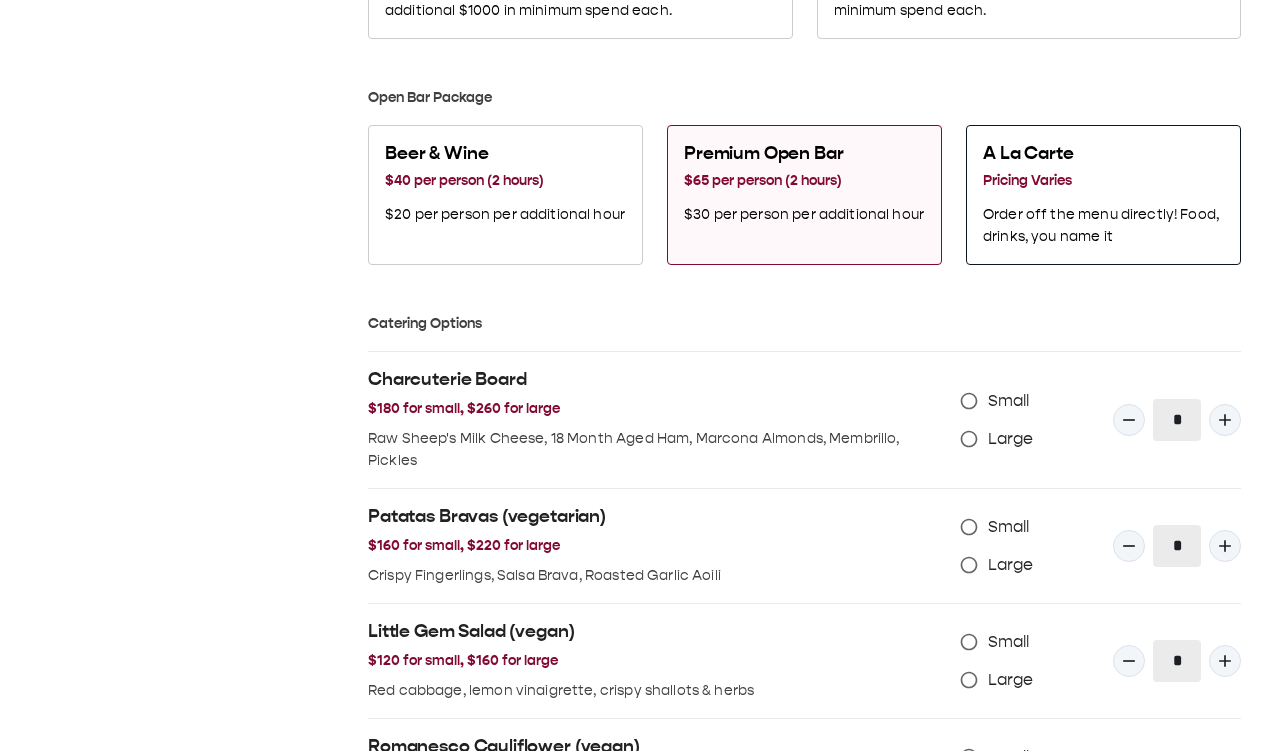 click on "Order off the menu directly! Food, drinks, you name it" at bounding box center [1103, 226] 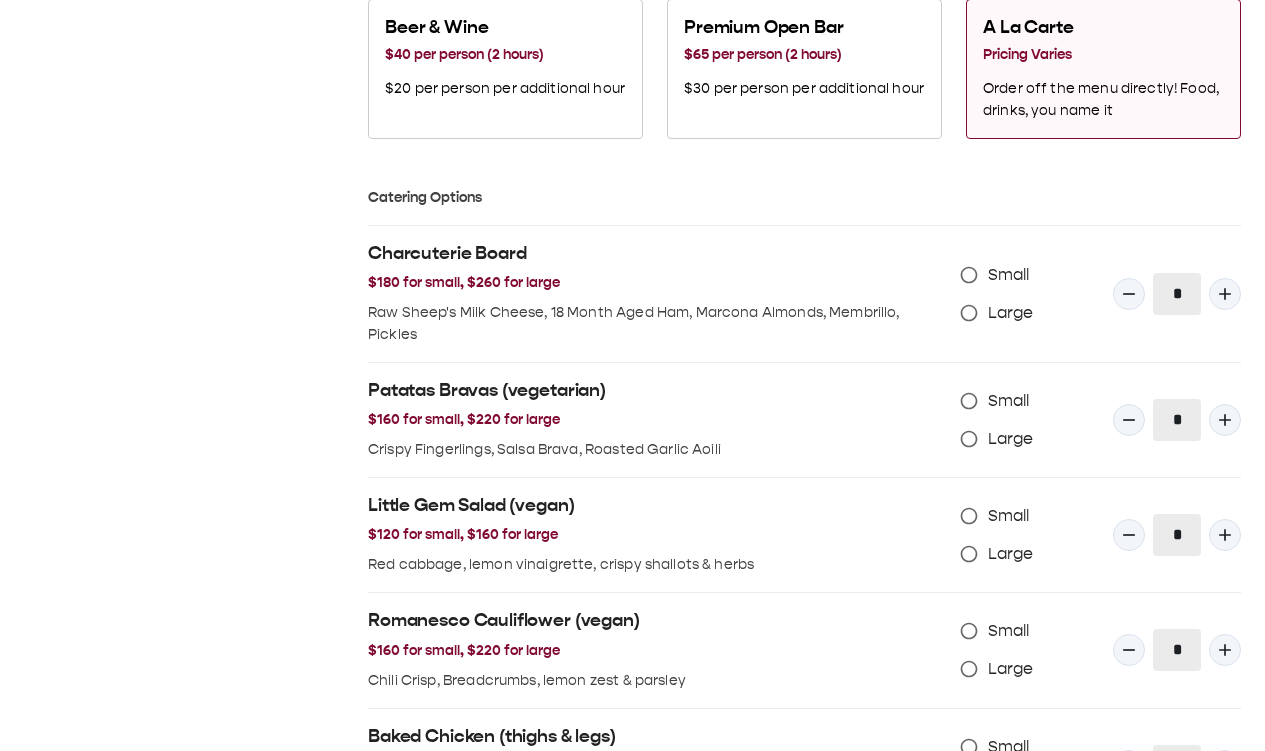 scroll, scrollTop: 1400, scrollLeft: 0, axis: vertical 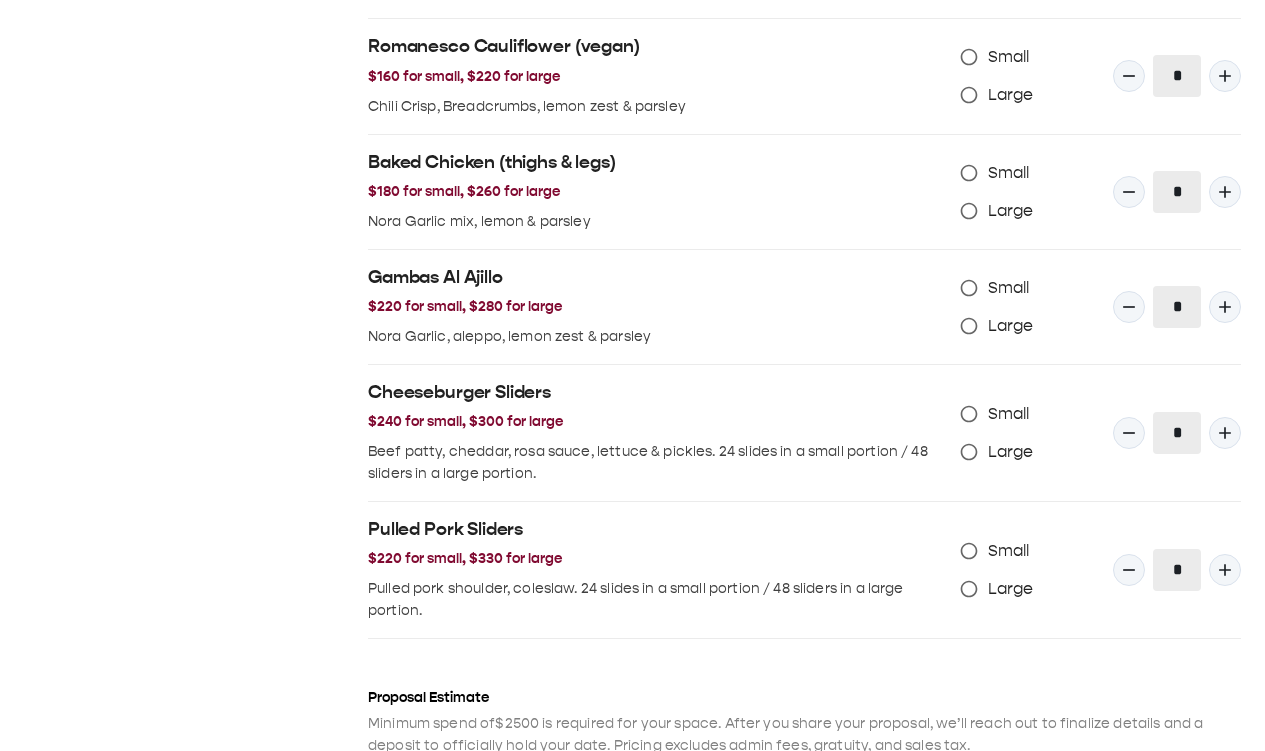 click on "Small" at bounding box center [1009, 57] 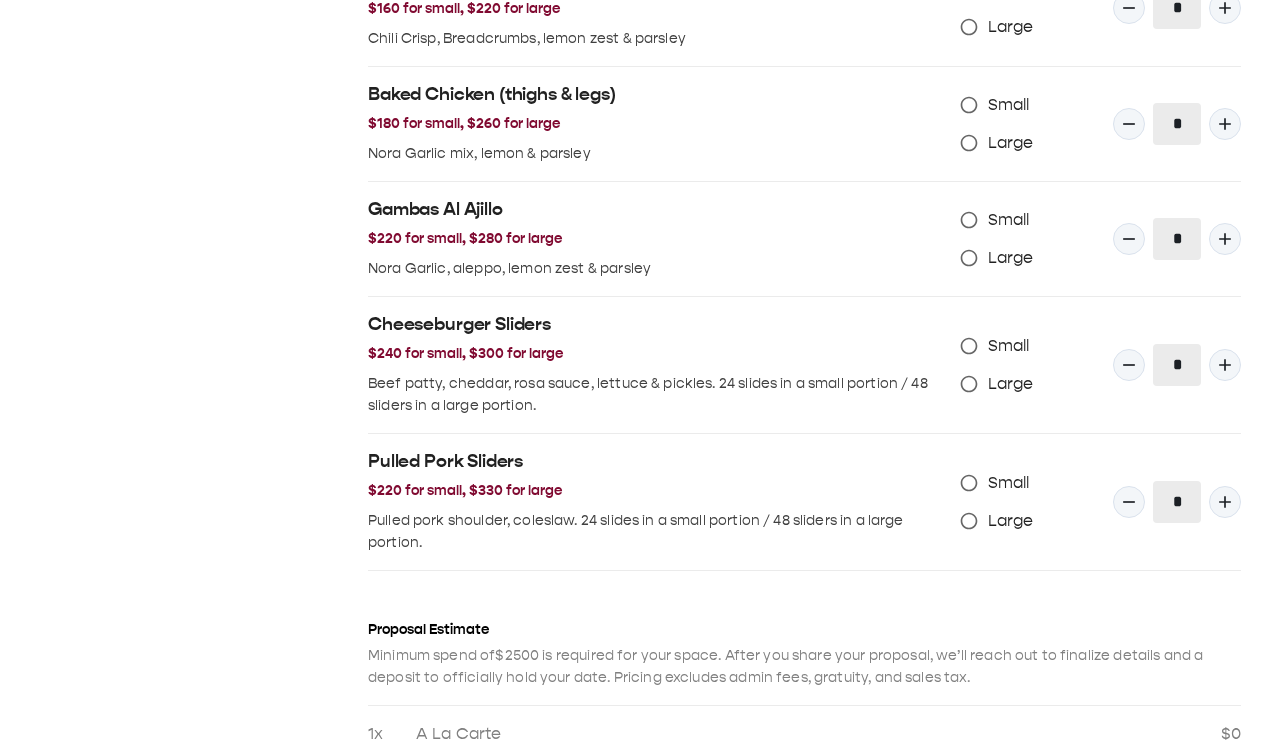 scroll, scrollTop: 2000, scrollLeft: 0, axis: vertical 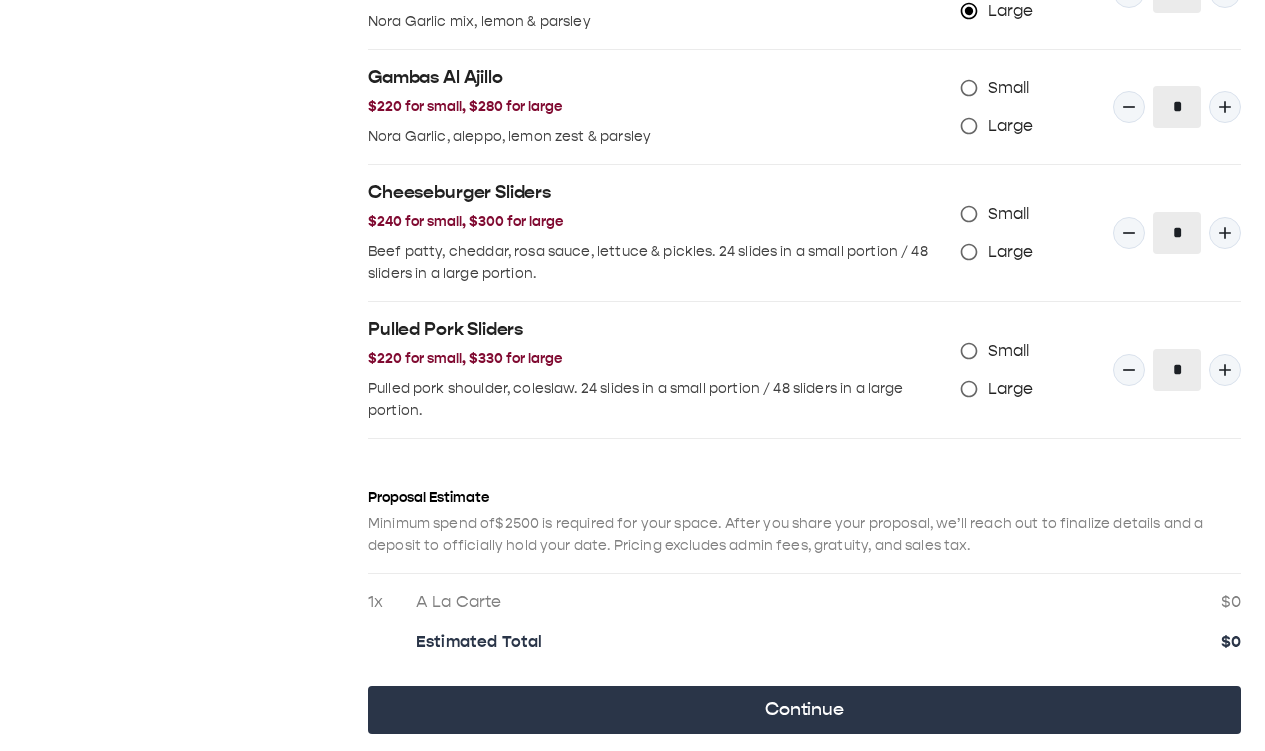click on "Small" at bounding box center (1009, 214) 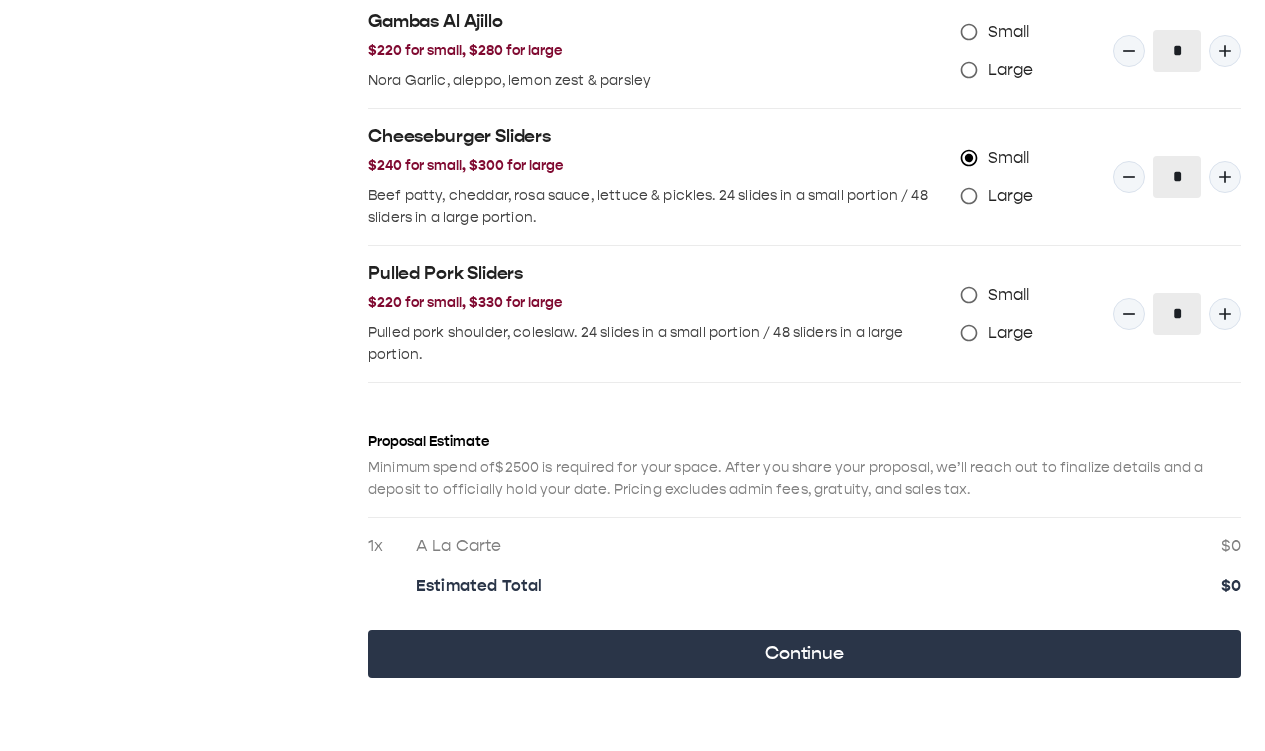 scroll, scrollTop: 2184, scrollLeft: 0, axis: vertical 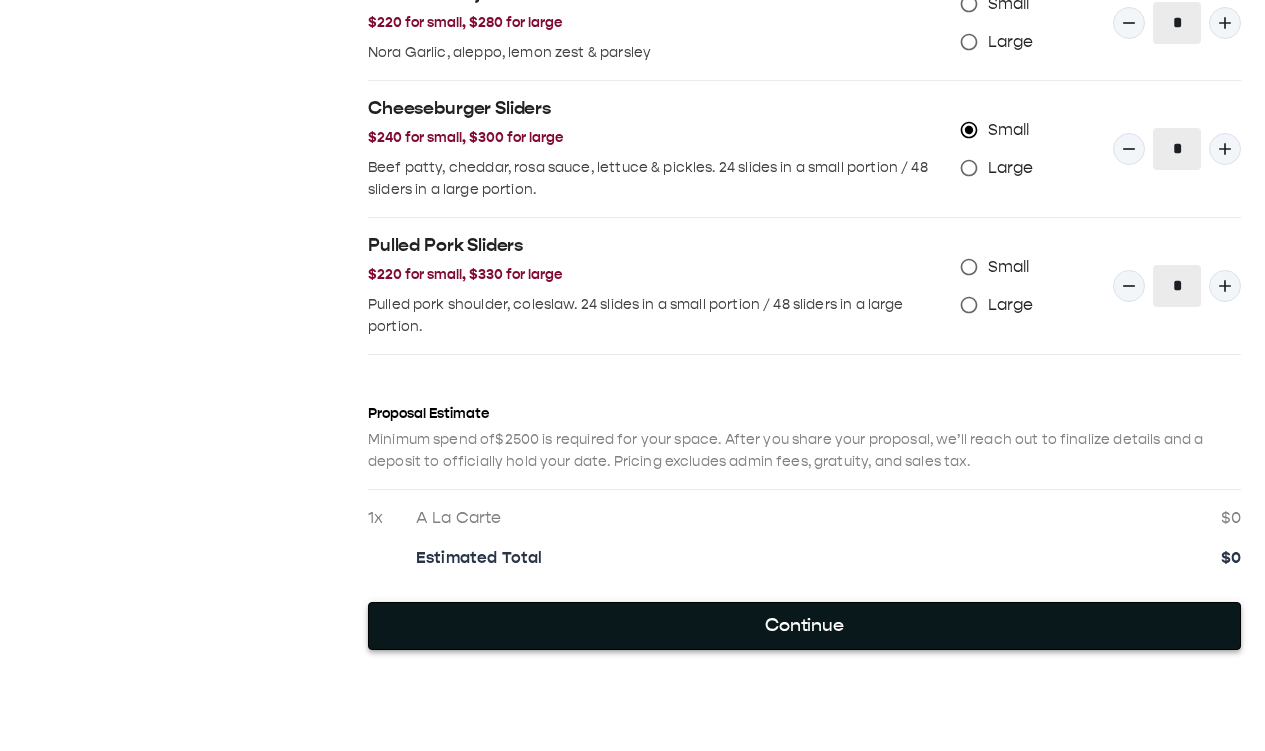click on "Continue" at bounding box center (804, 626) 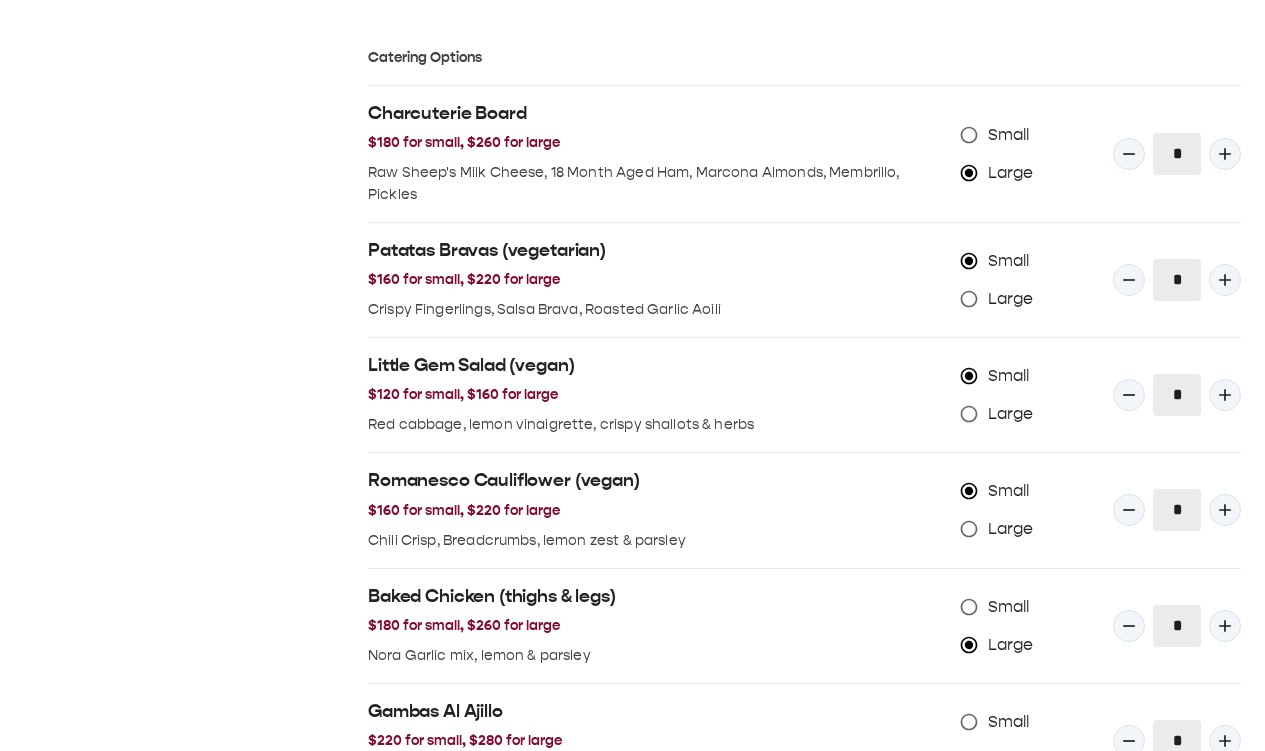 scroll, scrollTop: 1284, scrollLeft: 0, axis: vertical 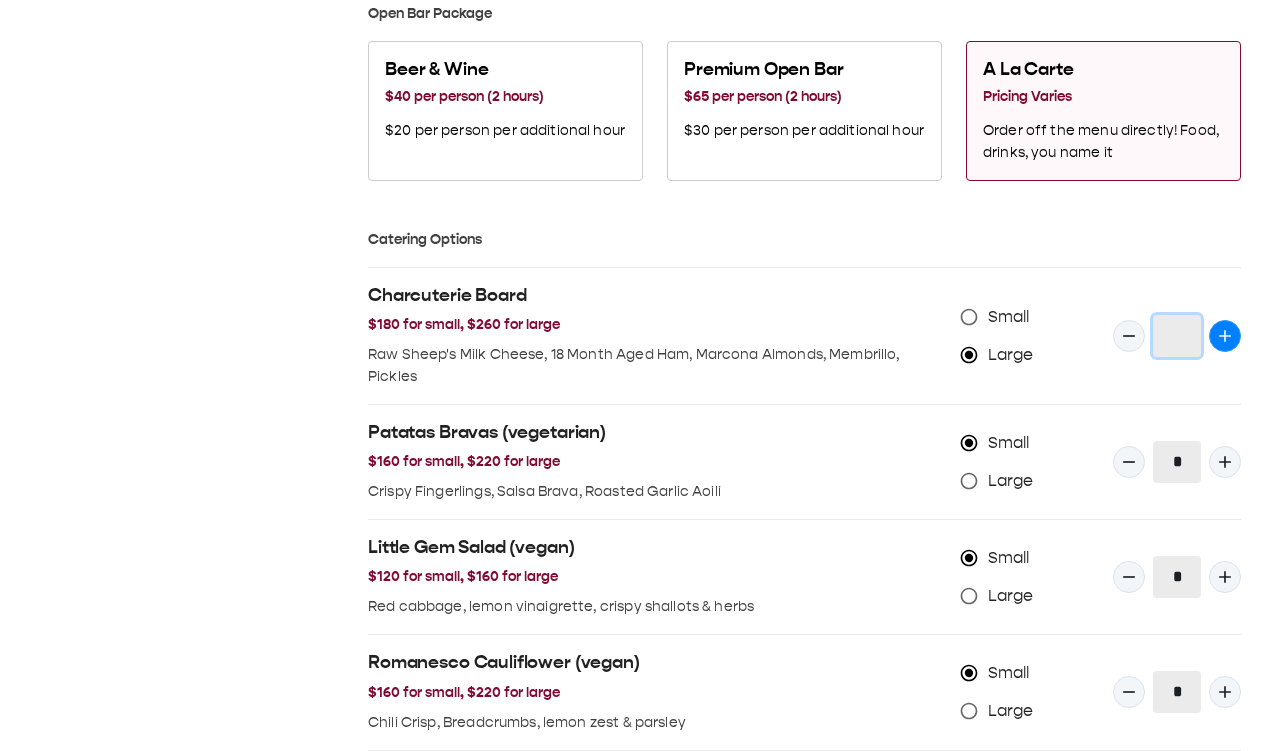 click 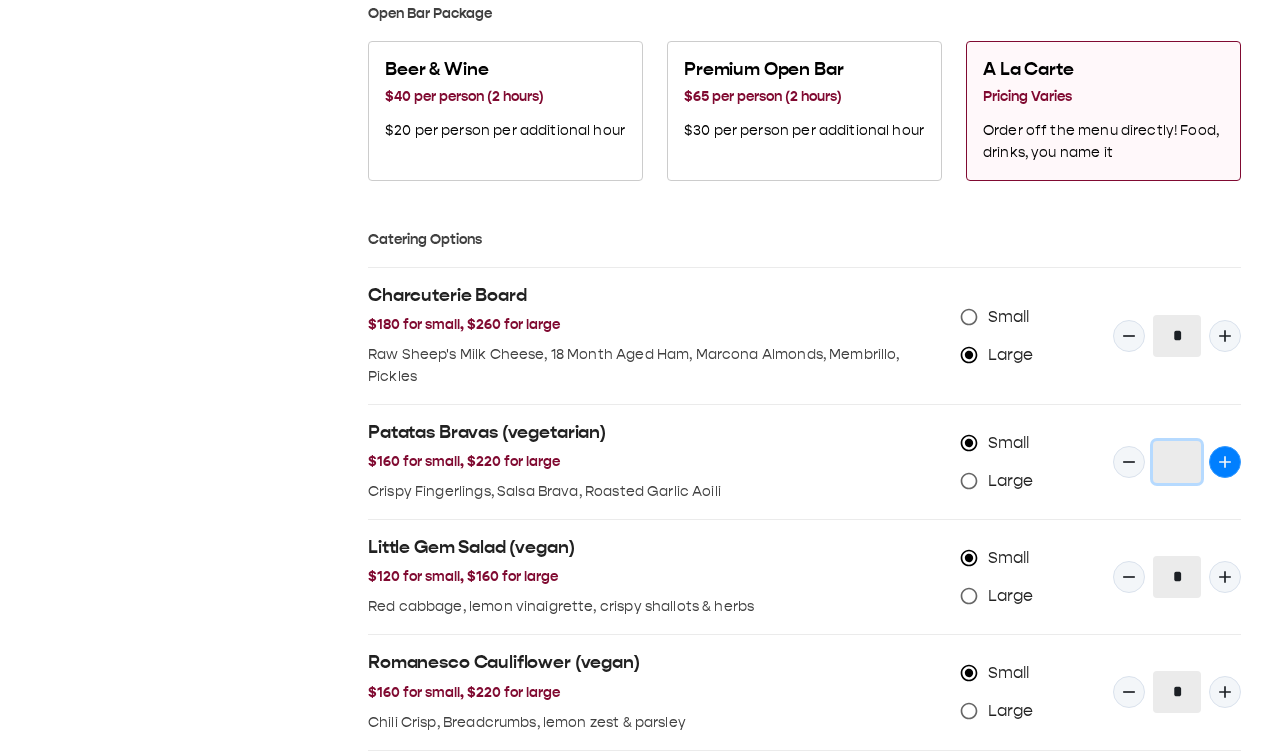click 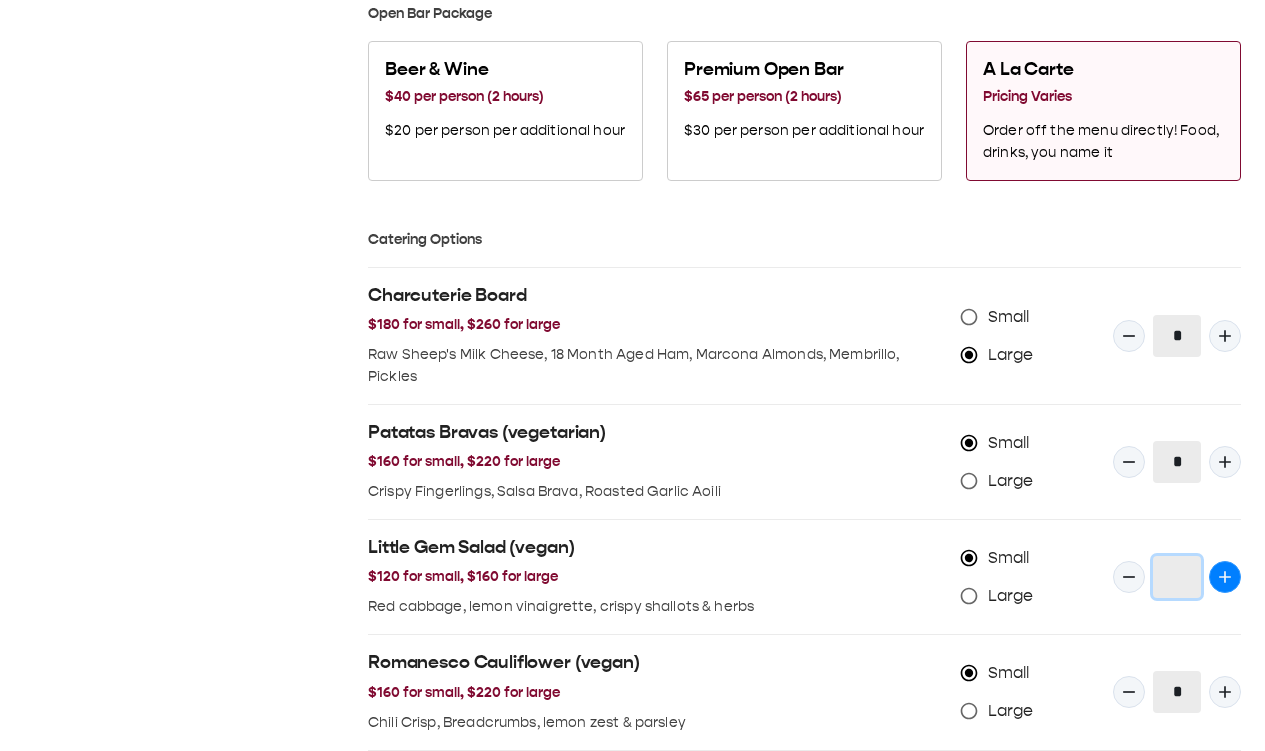 click 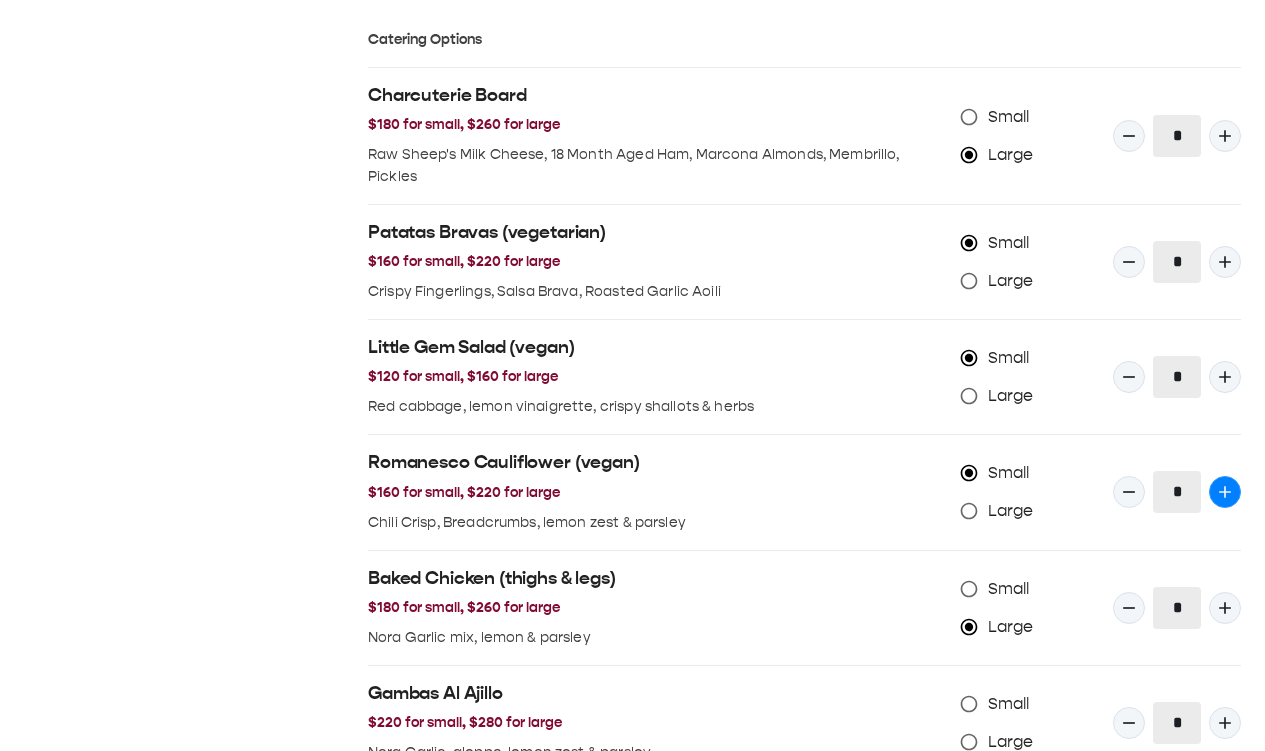 scroll, scrollTop: 0, scrollLeft: 0, axis: both 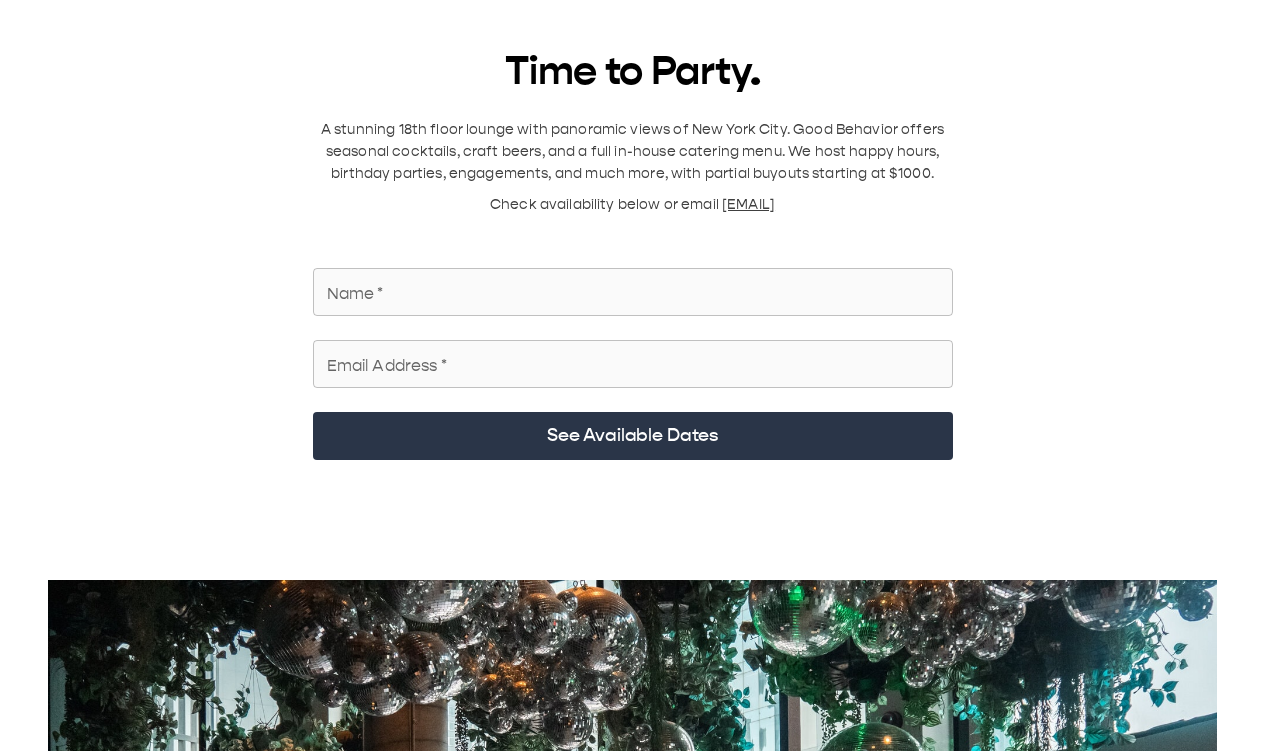 click on "Name   *" at bounding box center [633, 292] 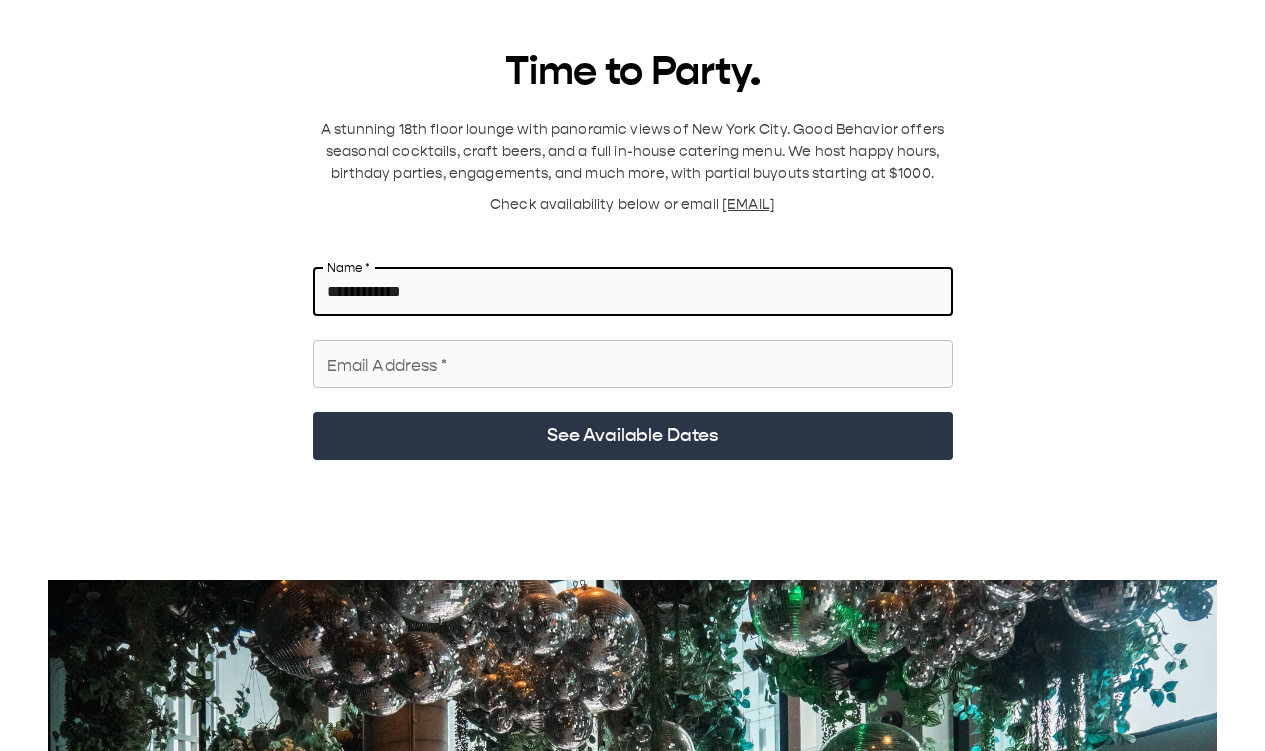 type on "**********" 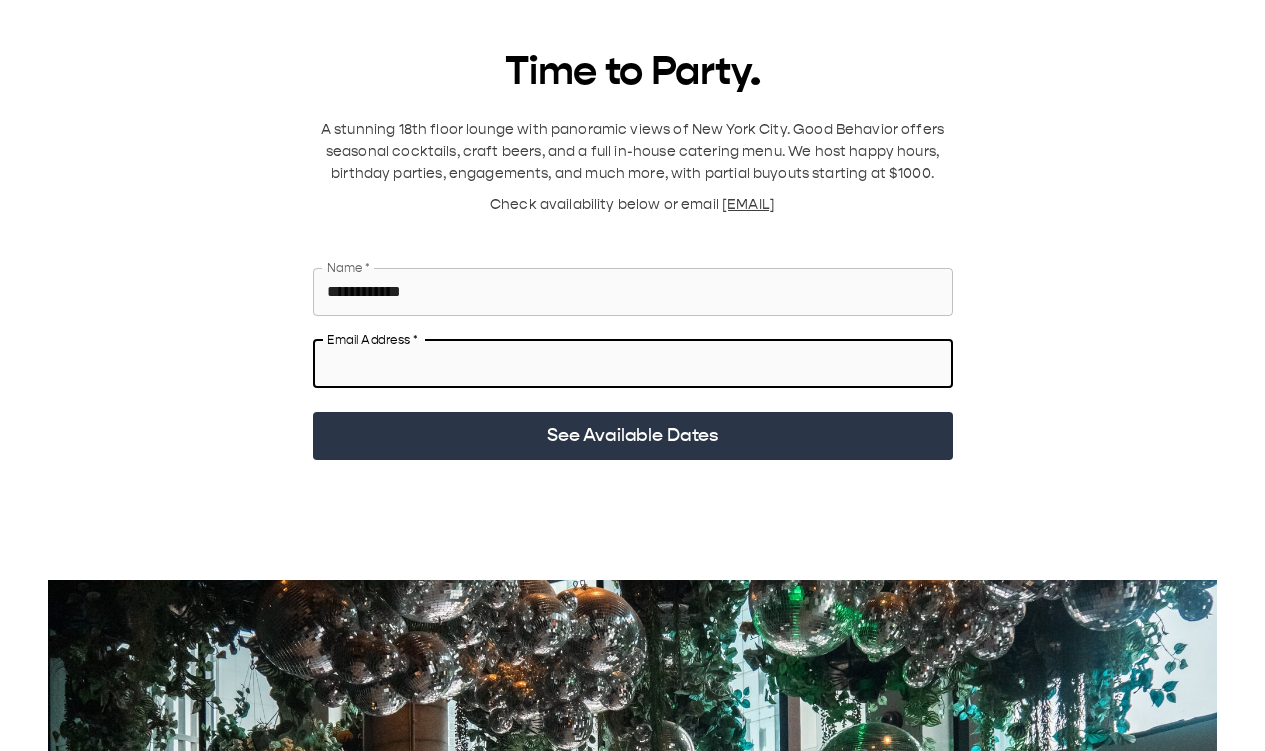 type on "**********" 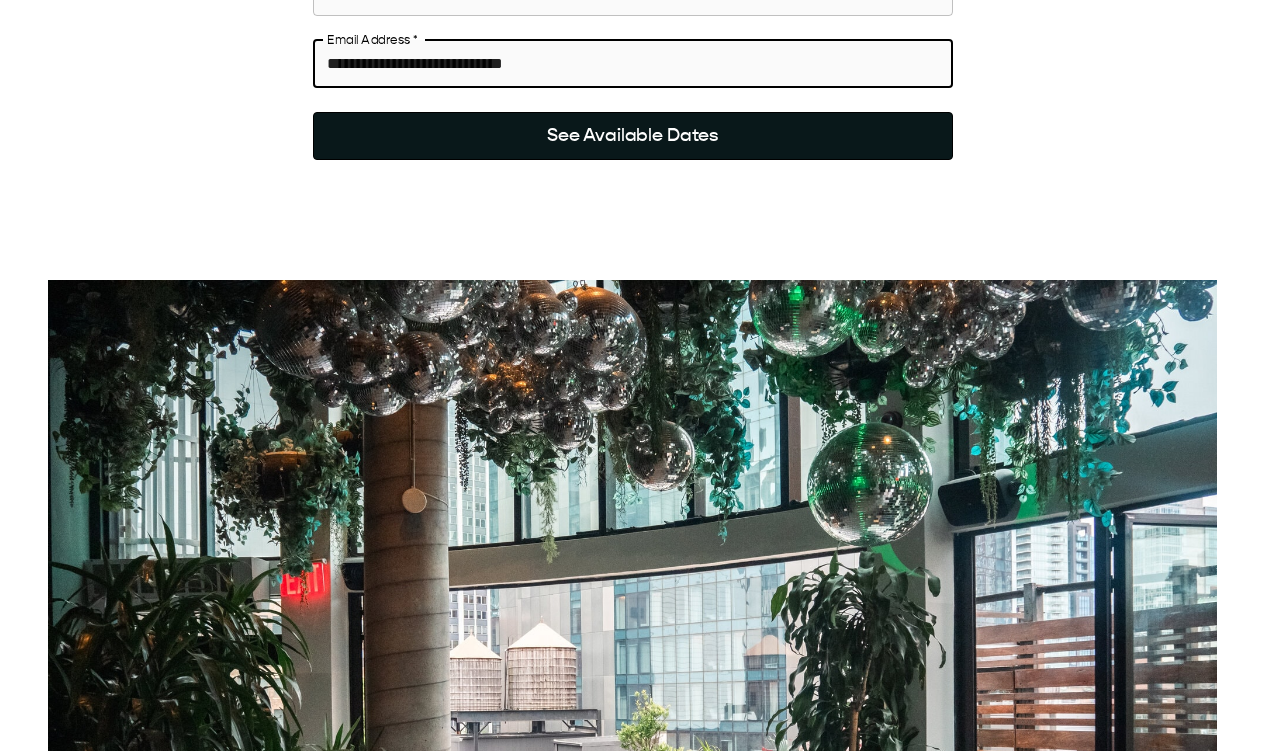 click on "See Available Dates" at bounding box center (633, 136) 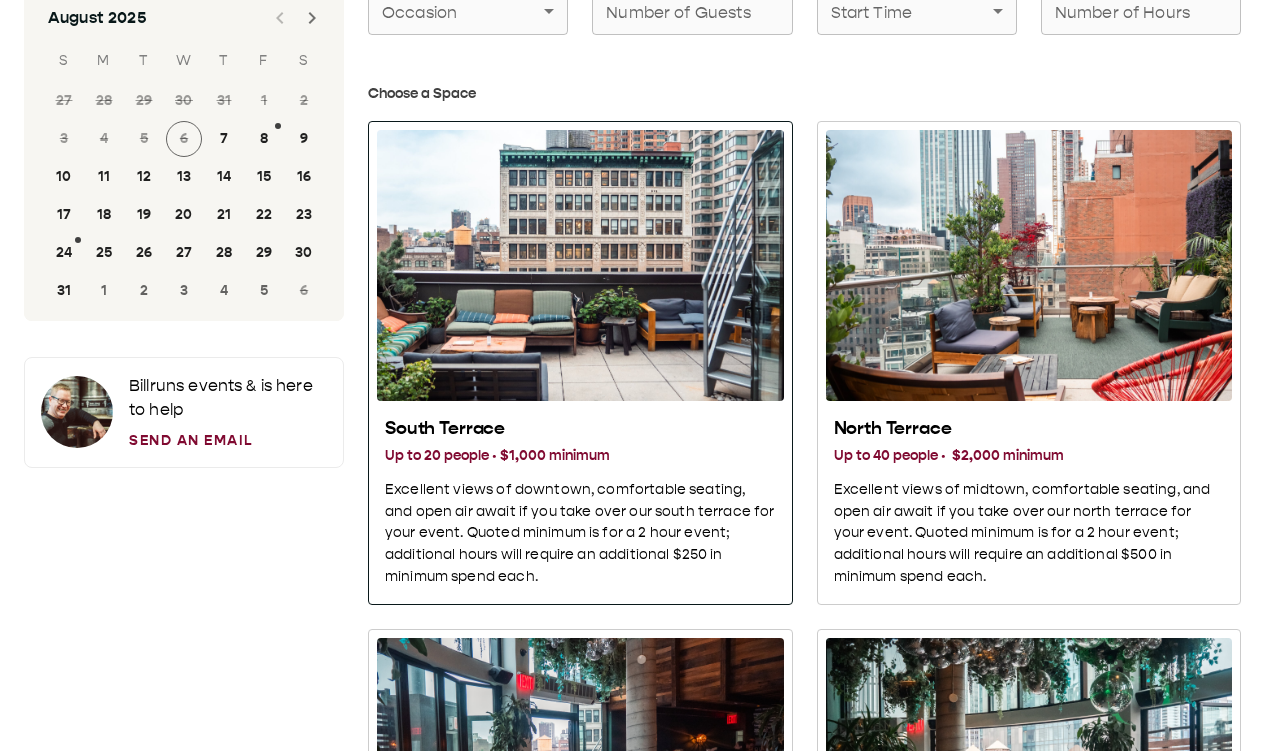 scroll, scrollTop: 300, scrollLeft: 0, axis: vertical 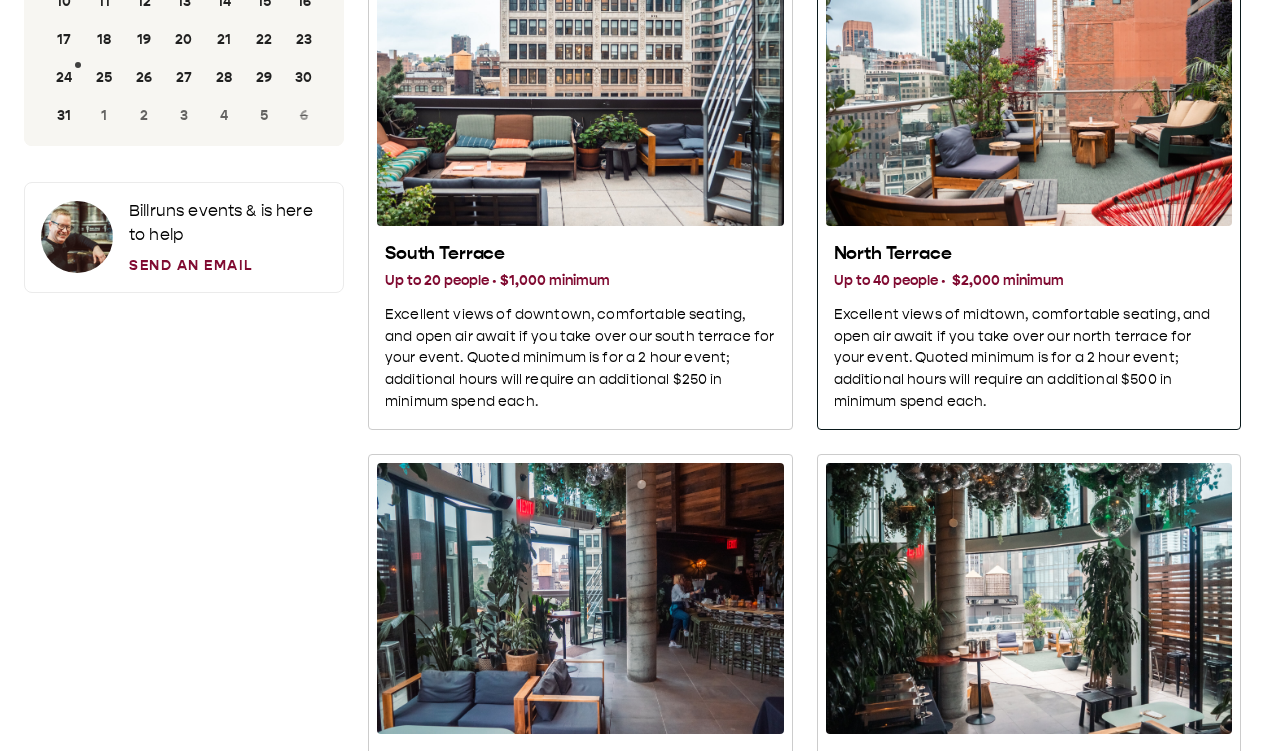 click at bounding box center [1029, 90] 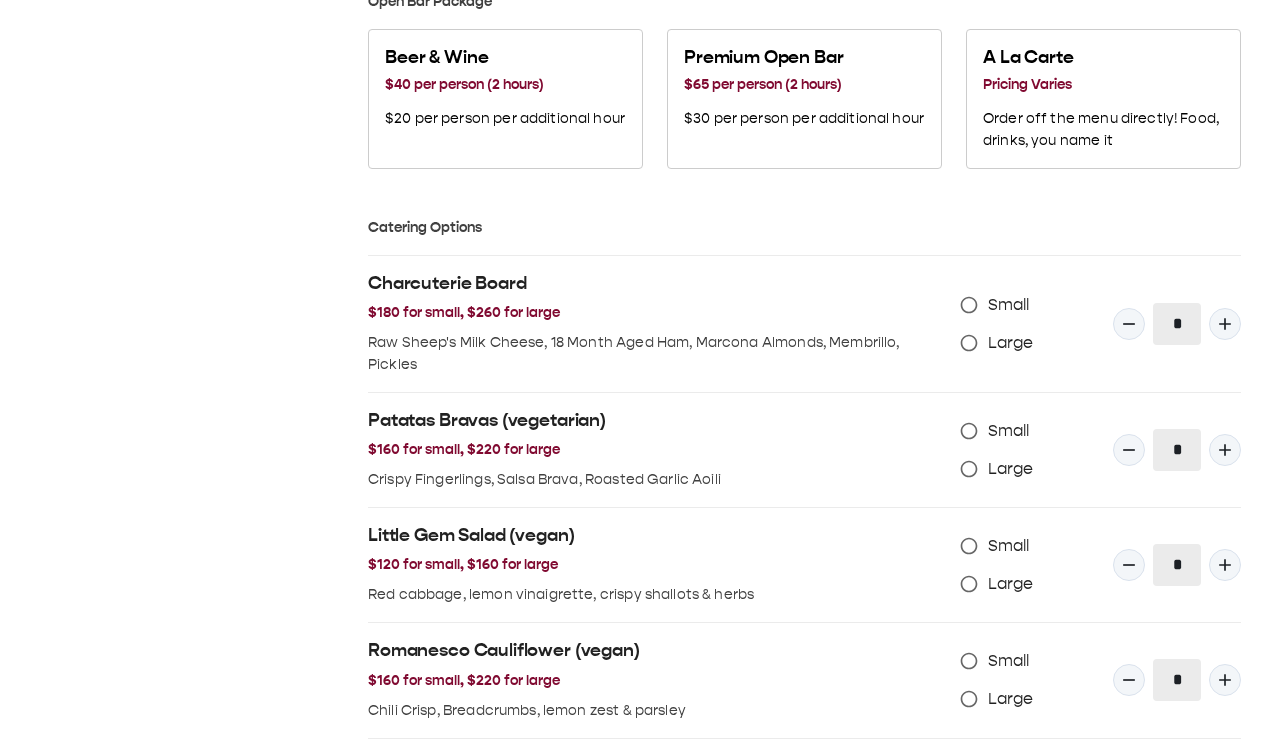 scroll, scrollTop: 1300, scrollLeft: 0, axis: vertical 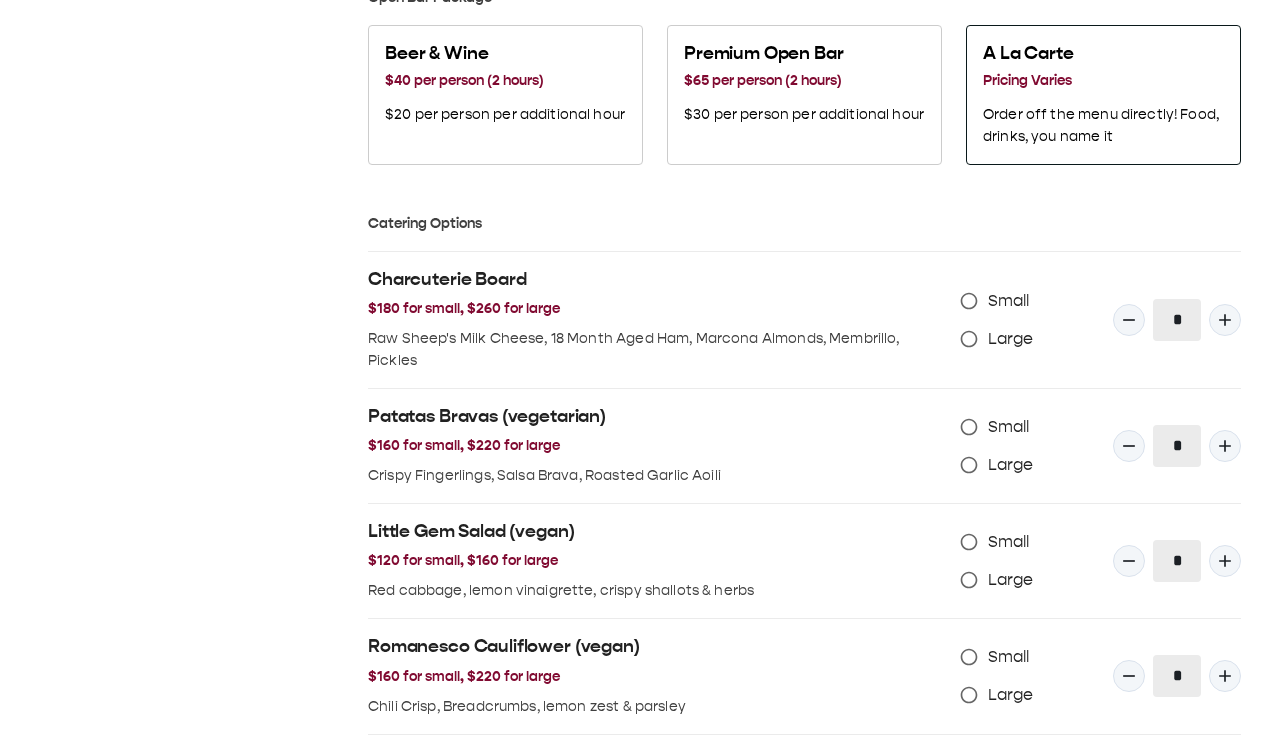 click on "A La Carte Pricing Varies Order off the menu directly! Food, drinks, you name it" at bounding box center [1103, 95] 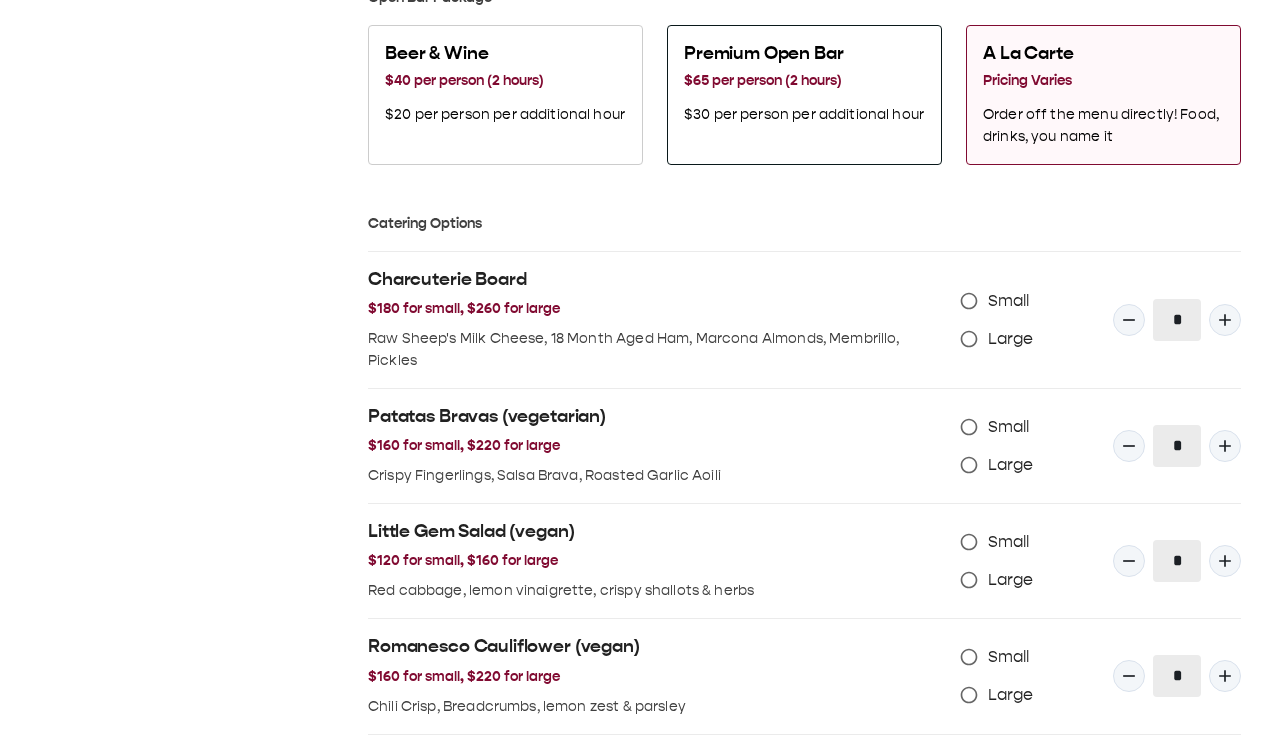 click on "$30 per person per additional hour" at bounding box center [804, 115] 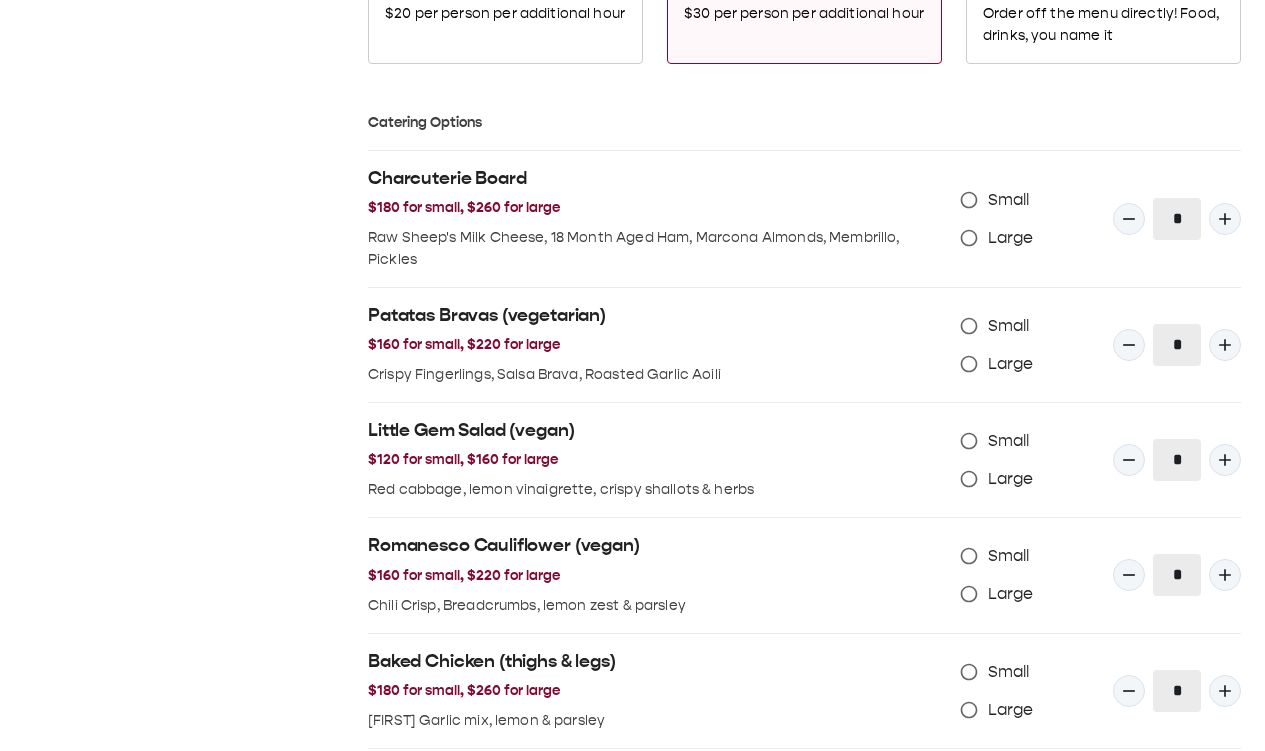 scroll, scrollTop: 1500, scrollLeft: 0, axis: vertical 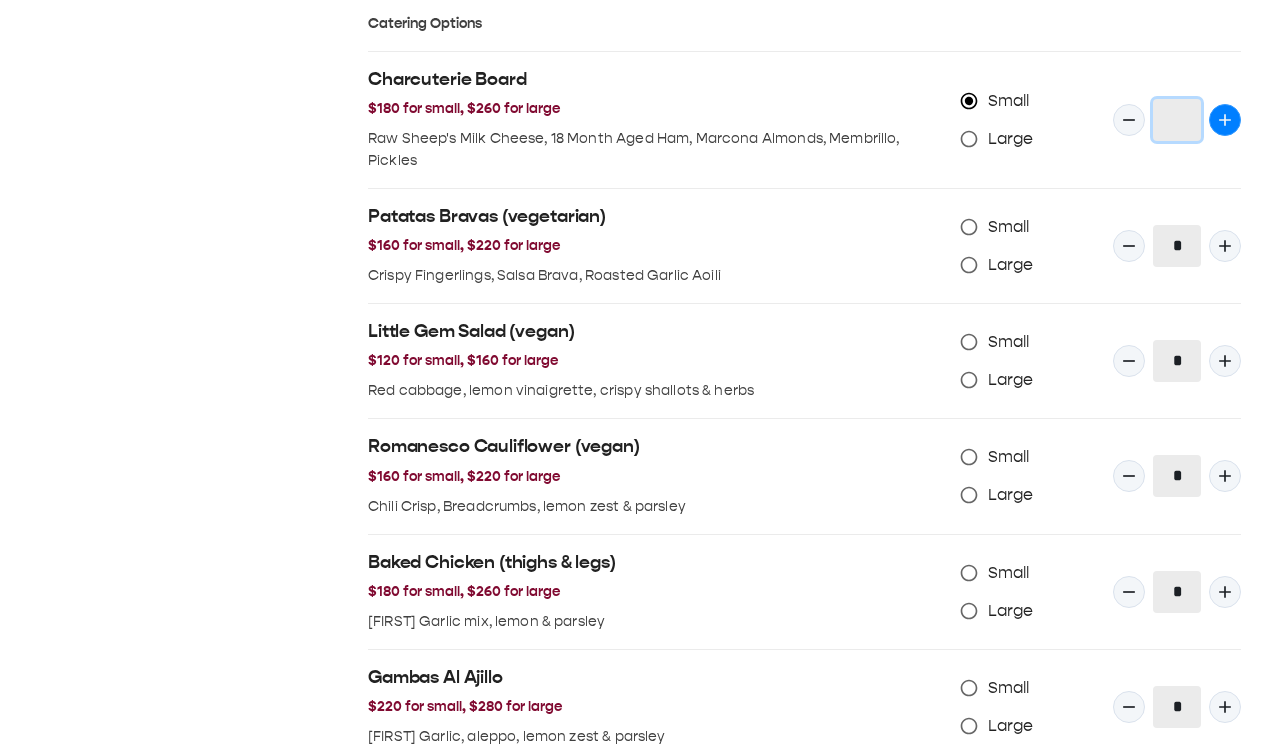 click at bounding box center [1225, 120] 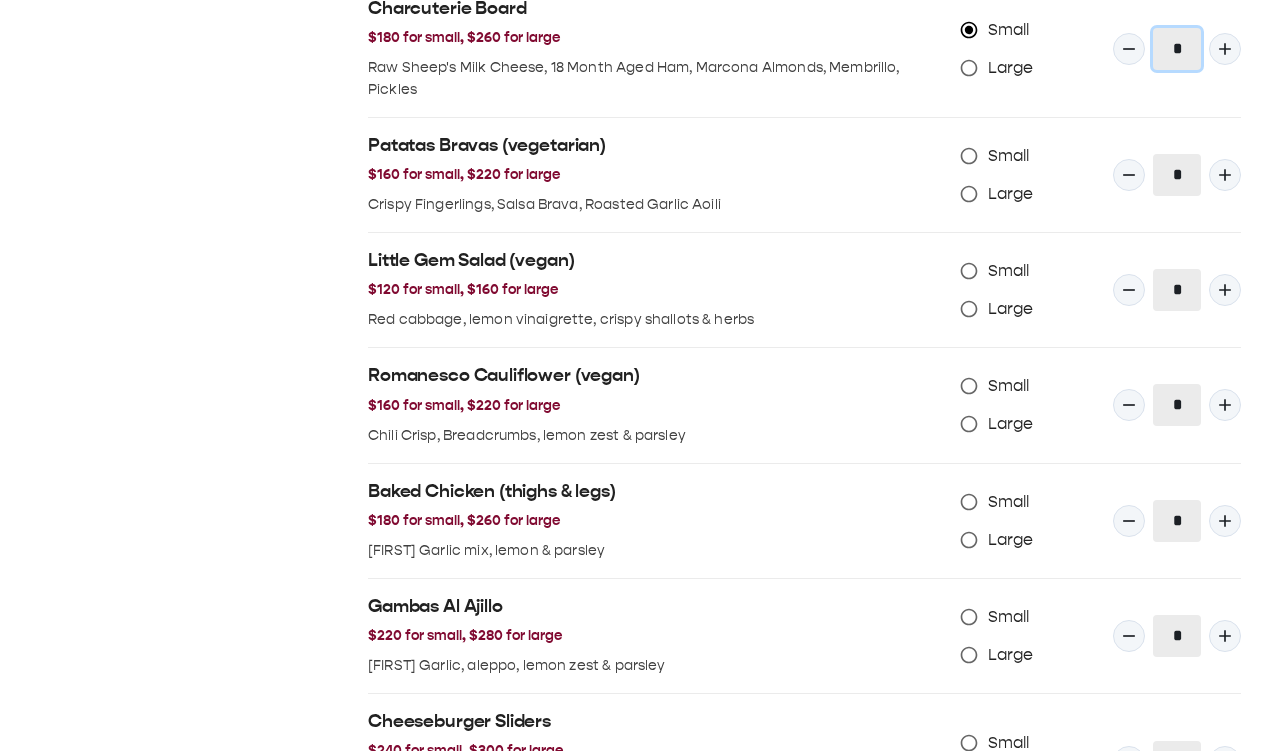 scroll, scrollTop: 1600, scrollLeft: 0, axis: vertical 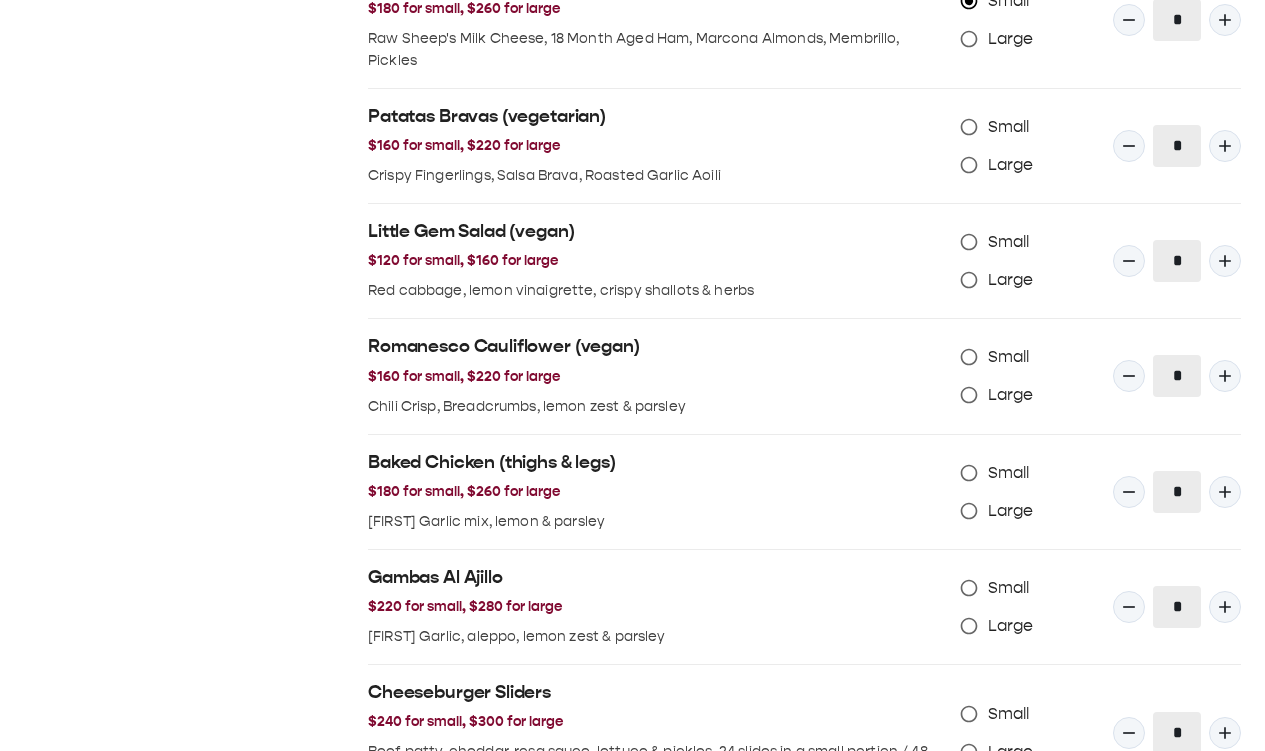 click on "Small" at bounding box center [1009, 127] 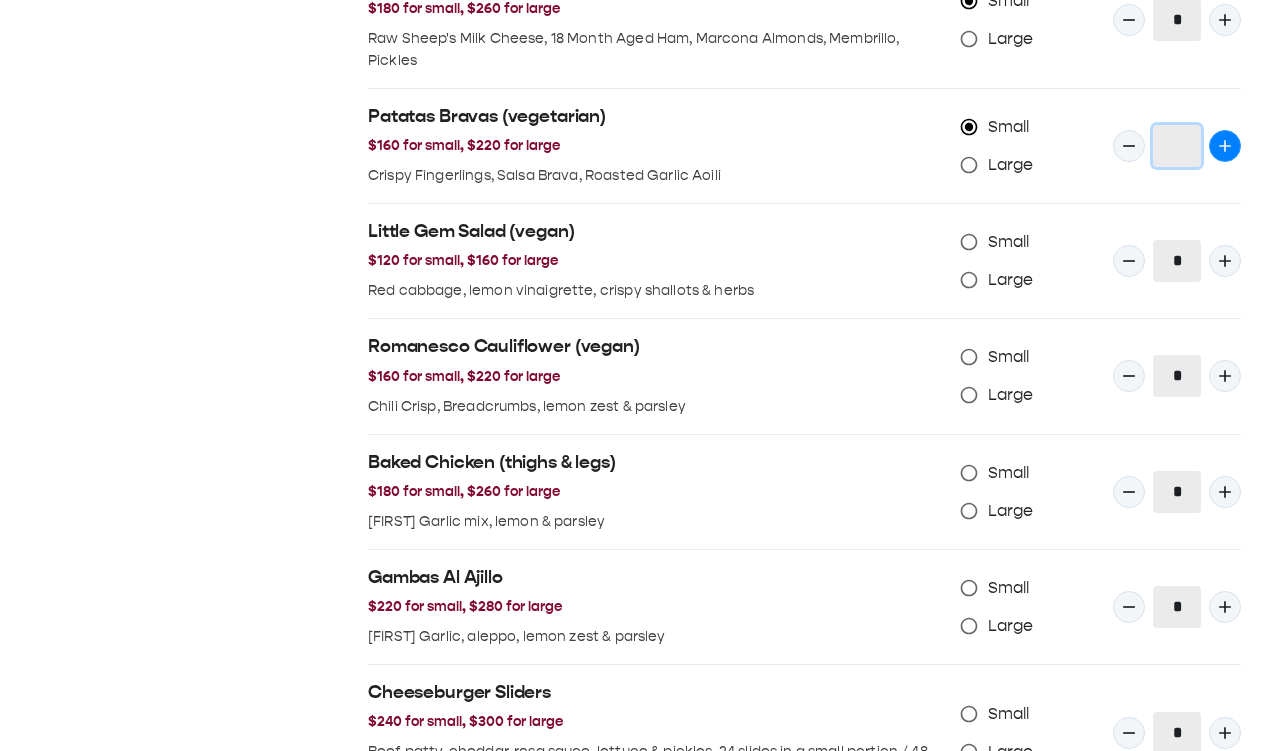 click 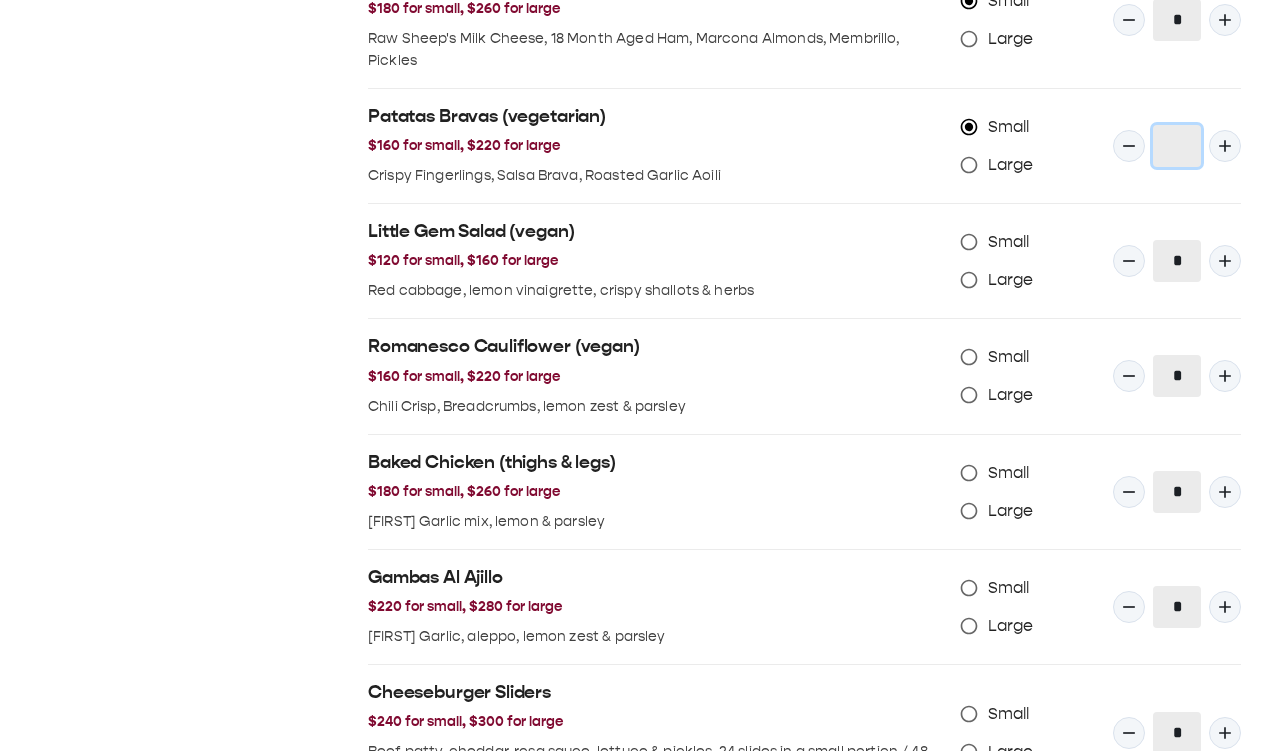 type on "*" 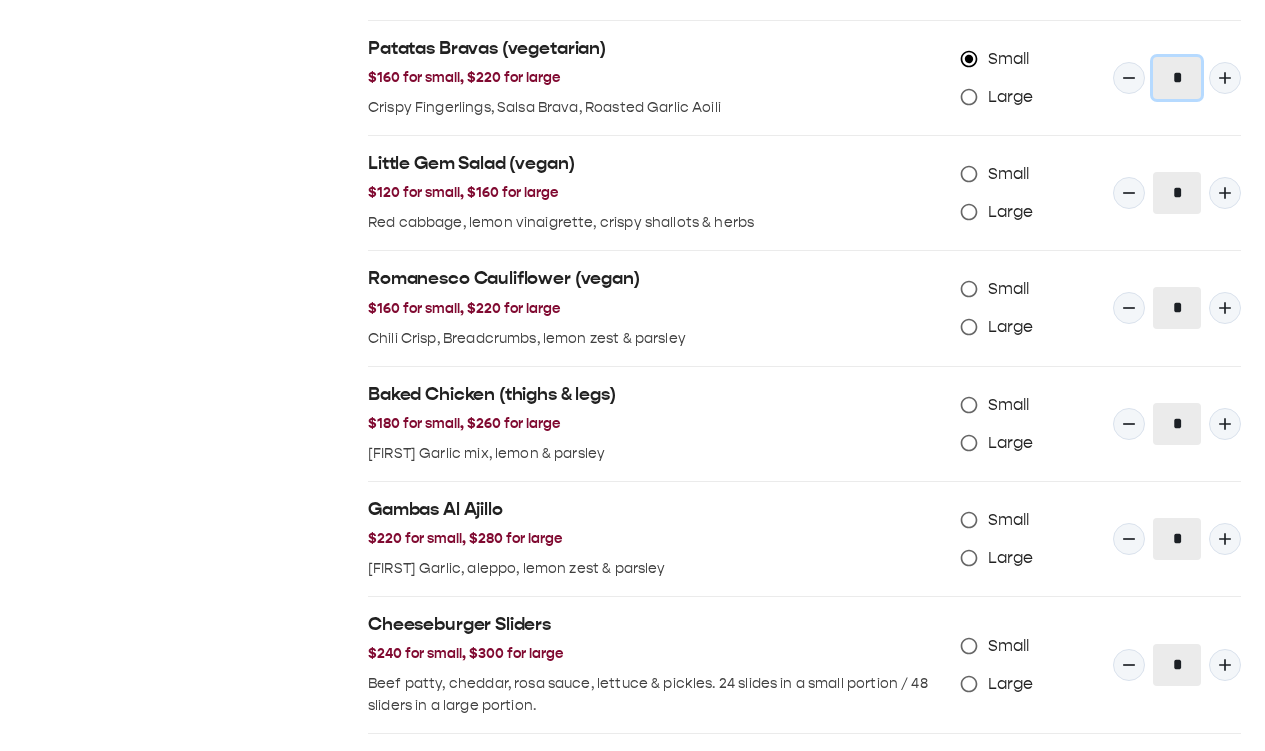scroll, scrollTop: 1700, scrollLeft: 0, axis: vertical 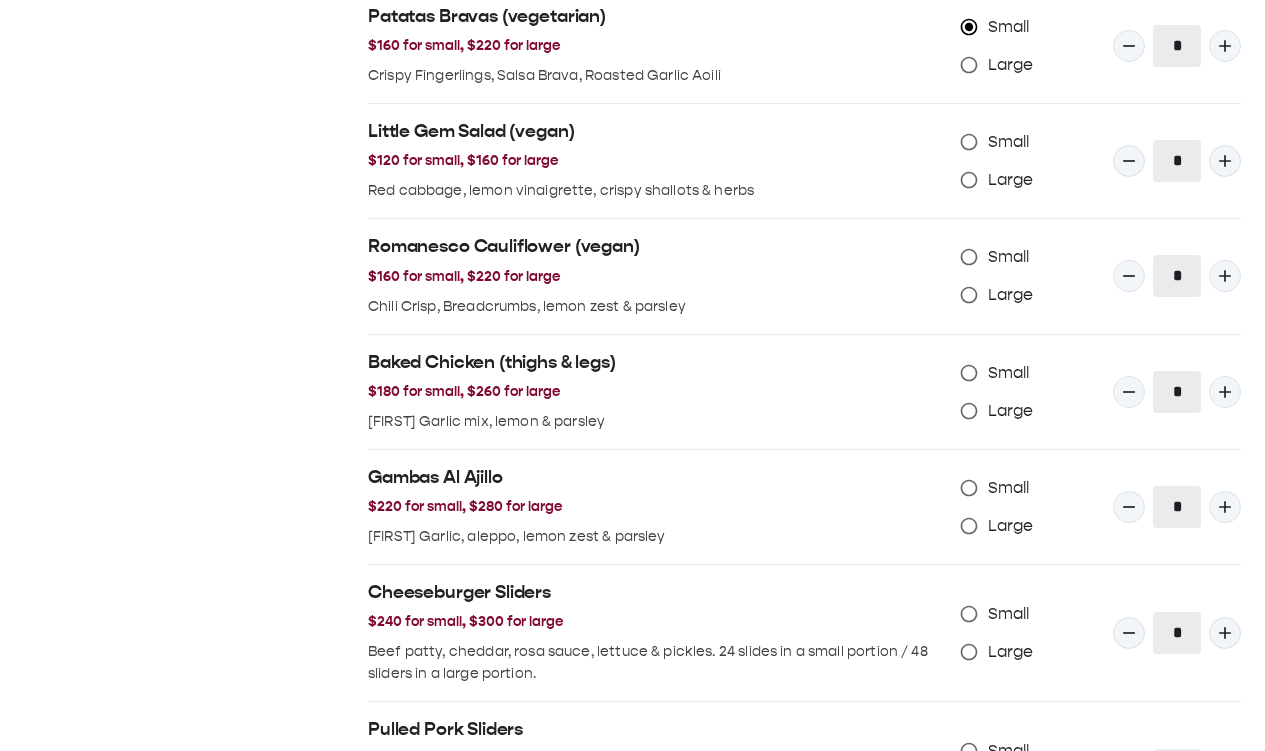 click on "Small" at bounding box center [1009, 142] 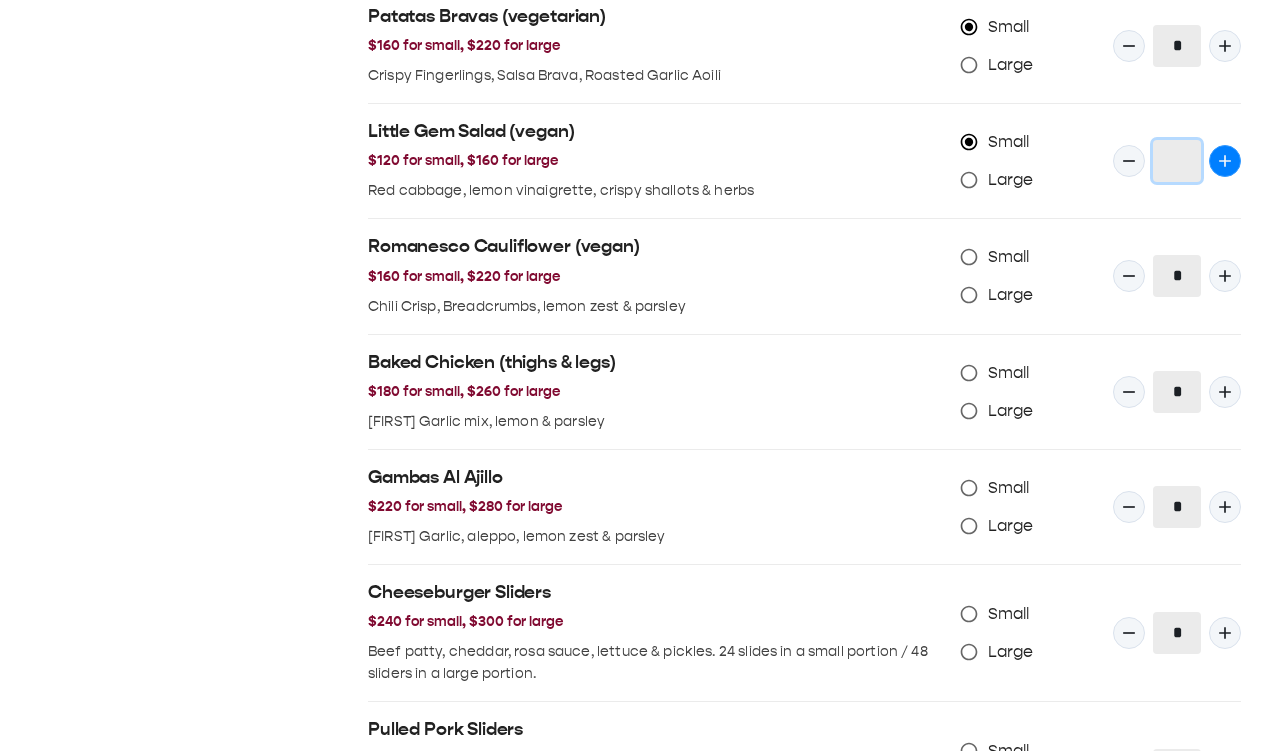 click at bounding box center [1225, 161] 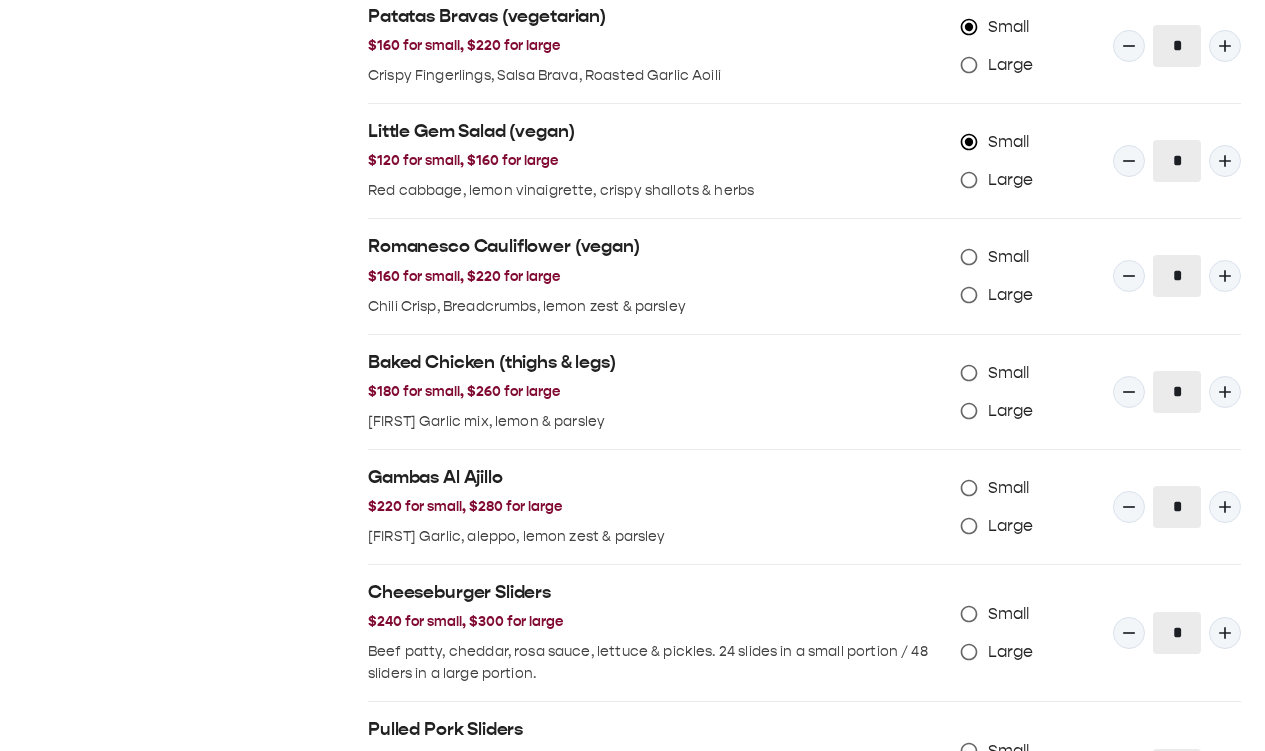 click on "Large" at bounding box center (1011, 295) 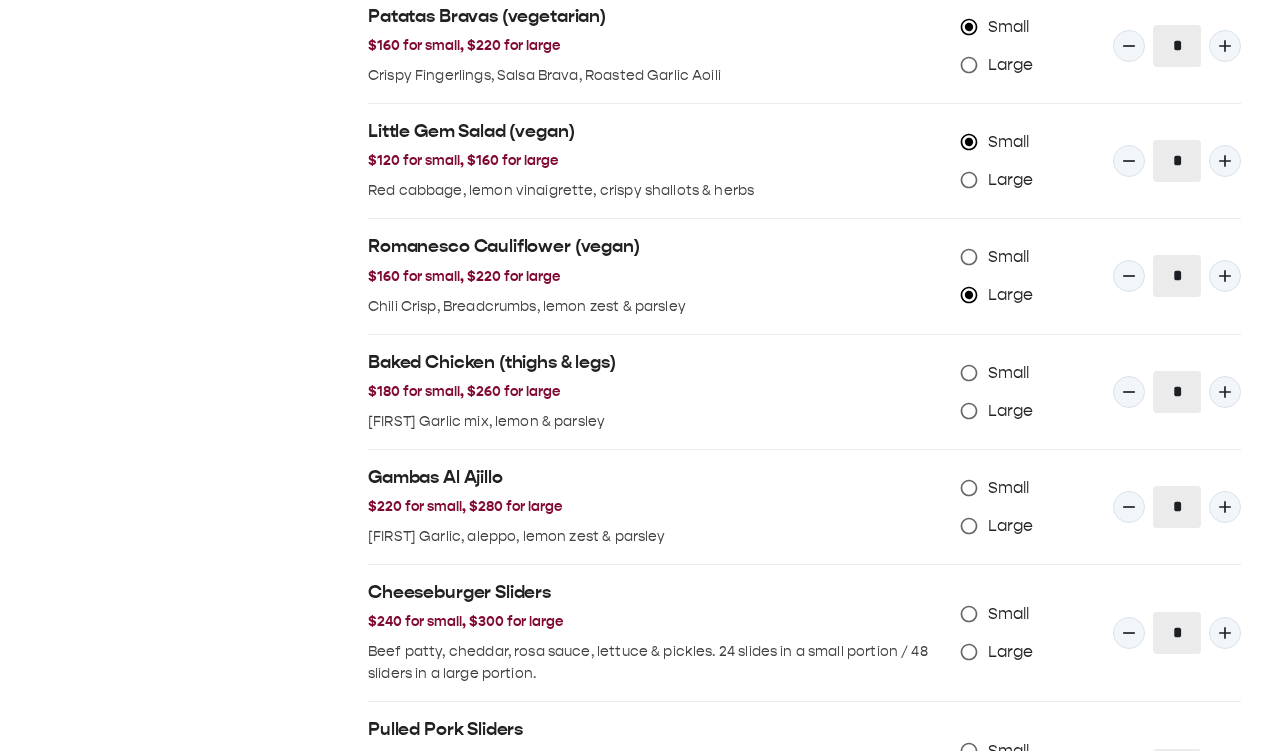 click on "Small" at bounding box center [1009, 257] 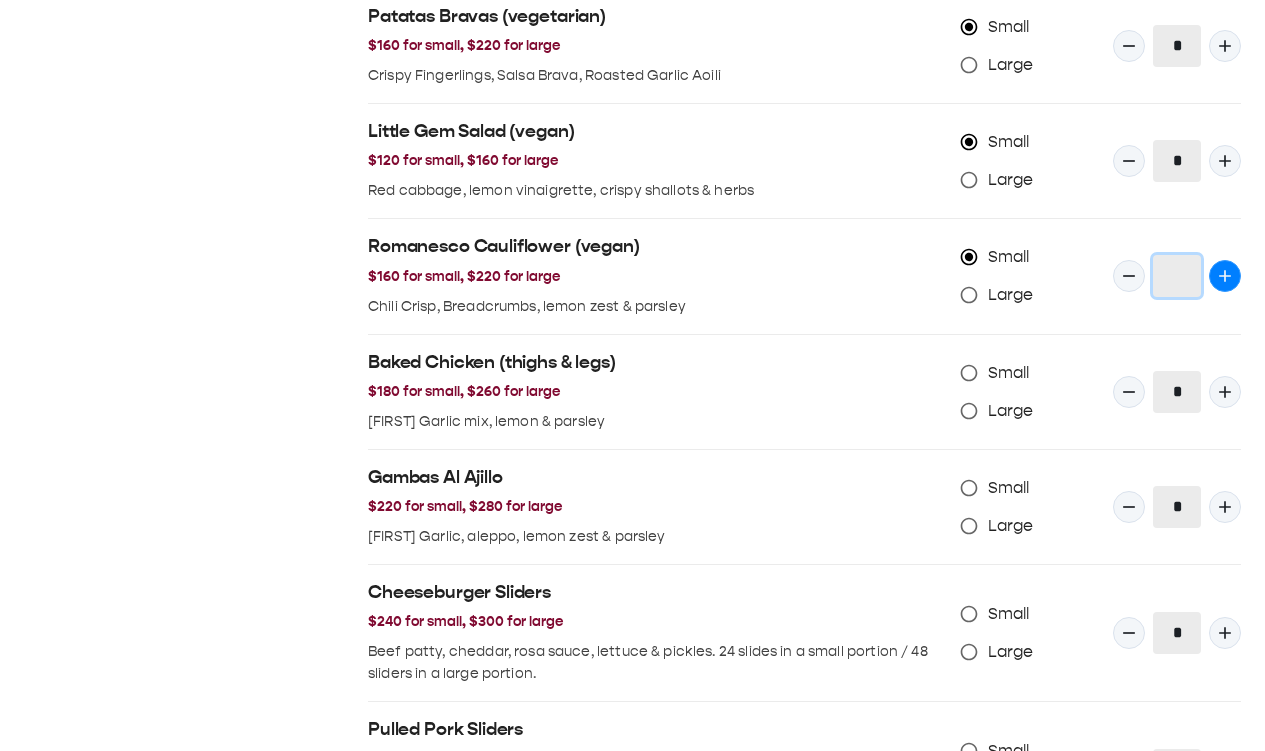 click 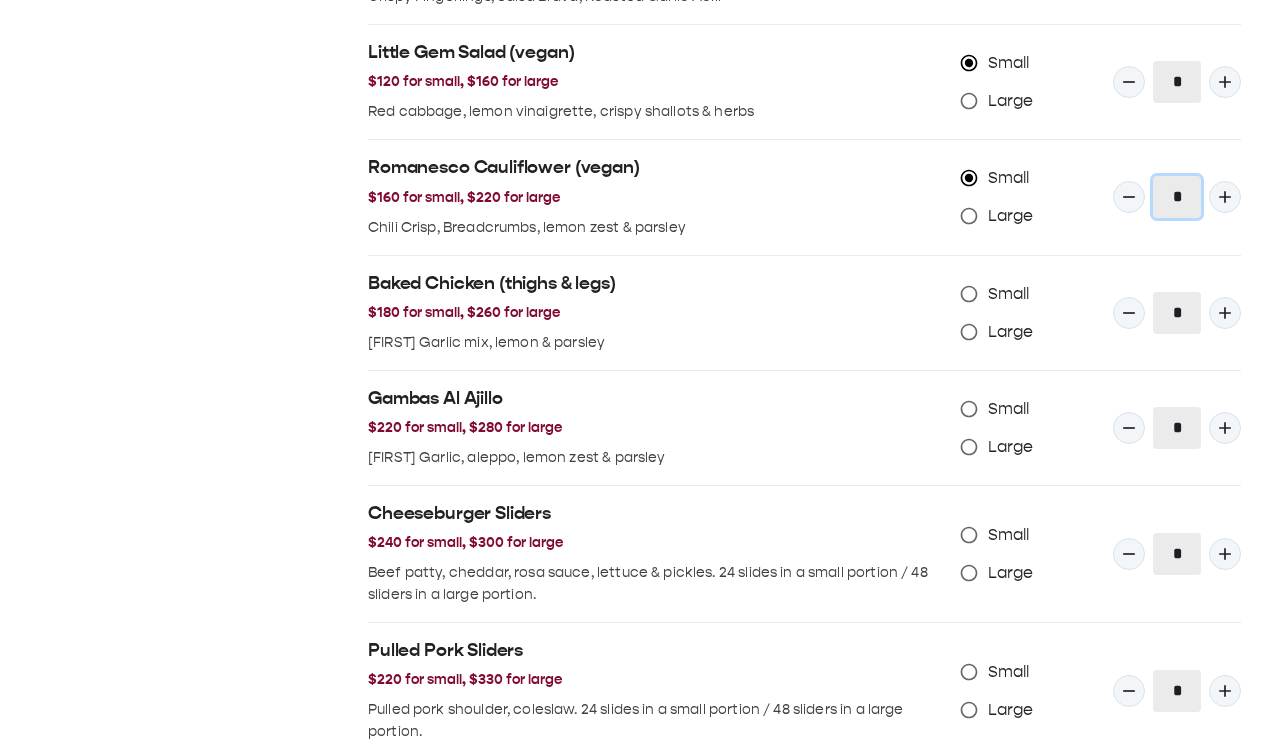 scroll, scrollTop: 1900, scrollLeft: 0, axis: vertical 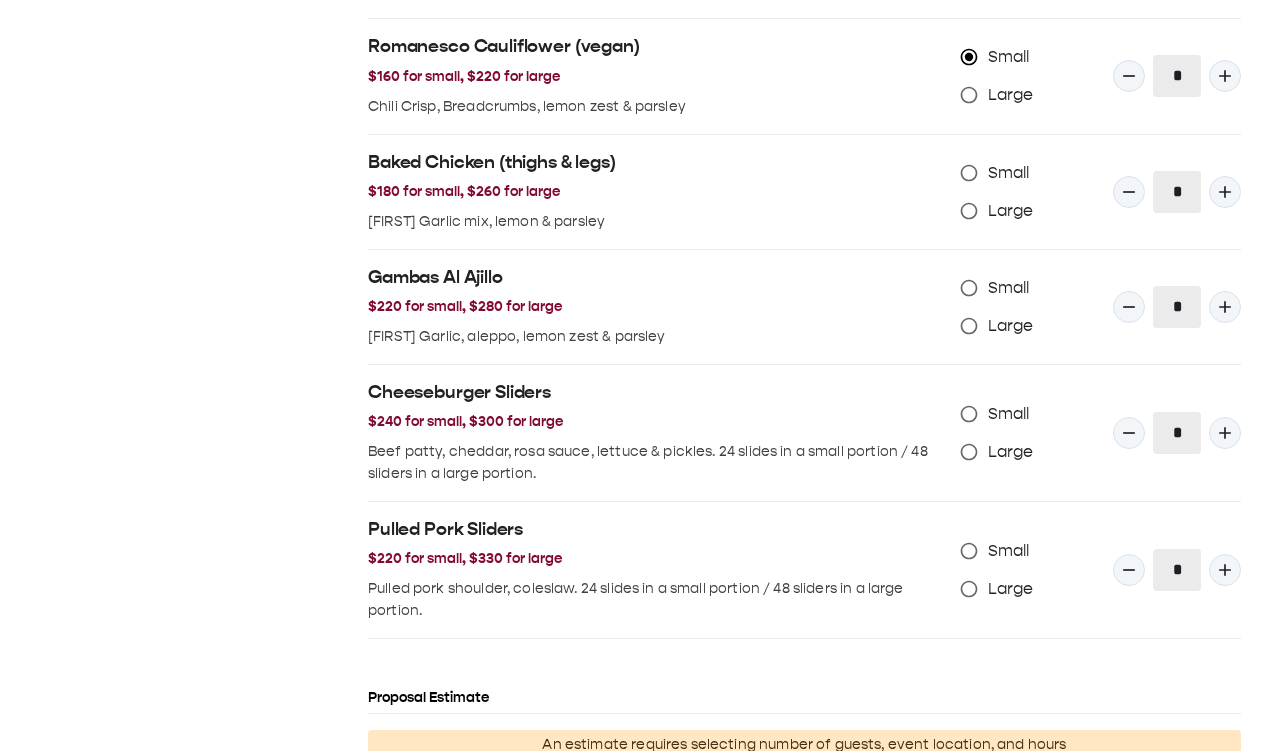 click on "Large" at bounding box center [1011, 211] 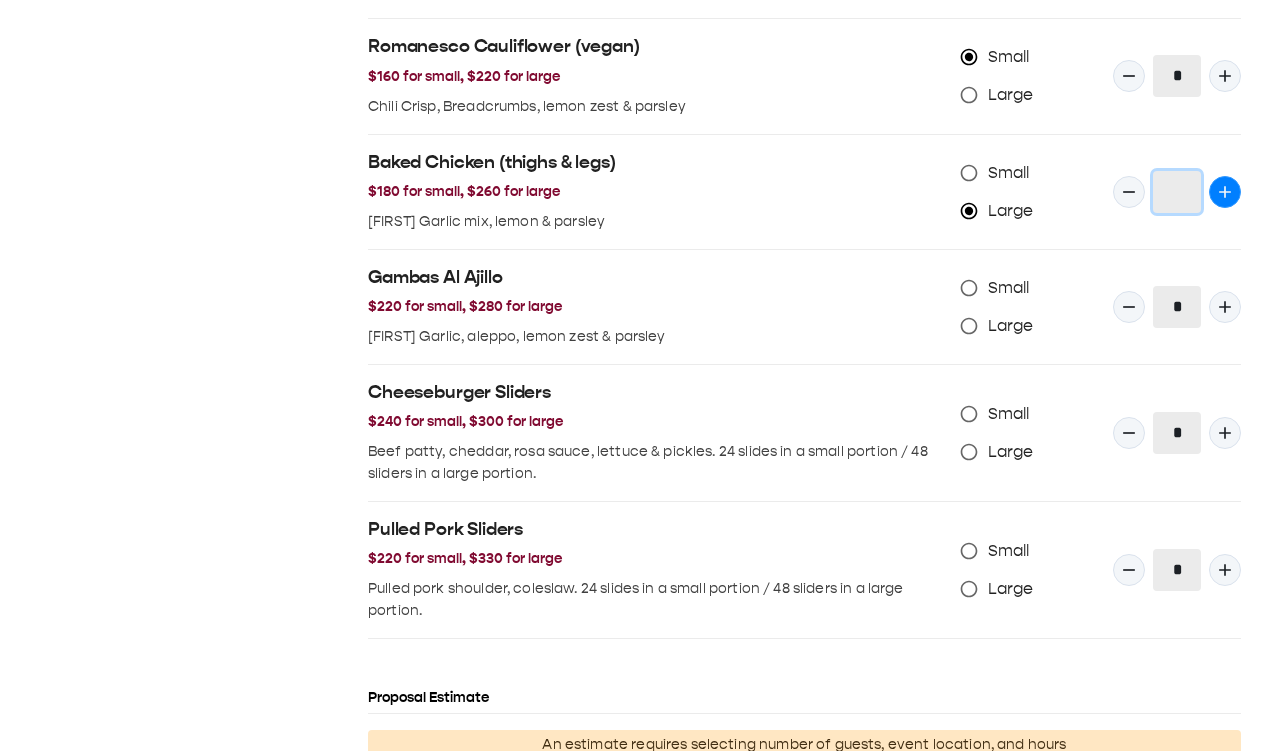 click 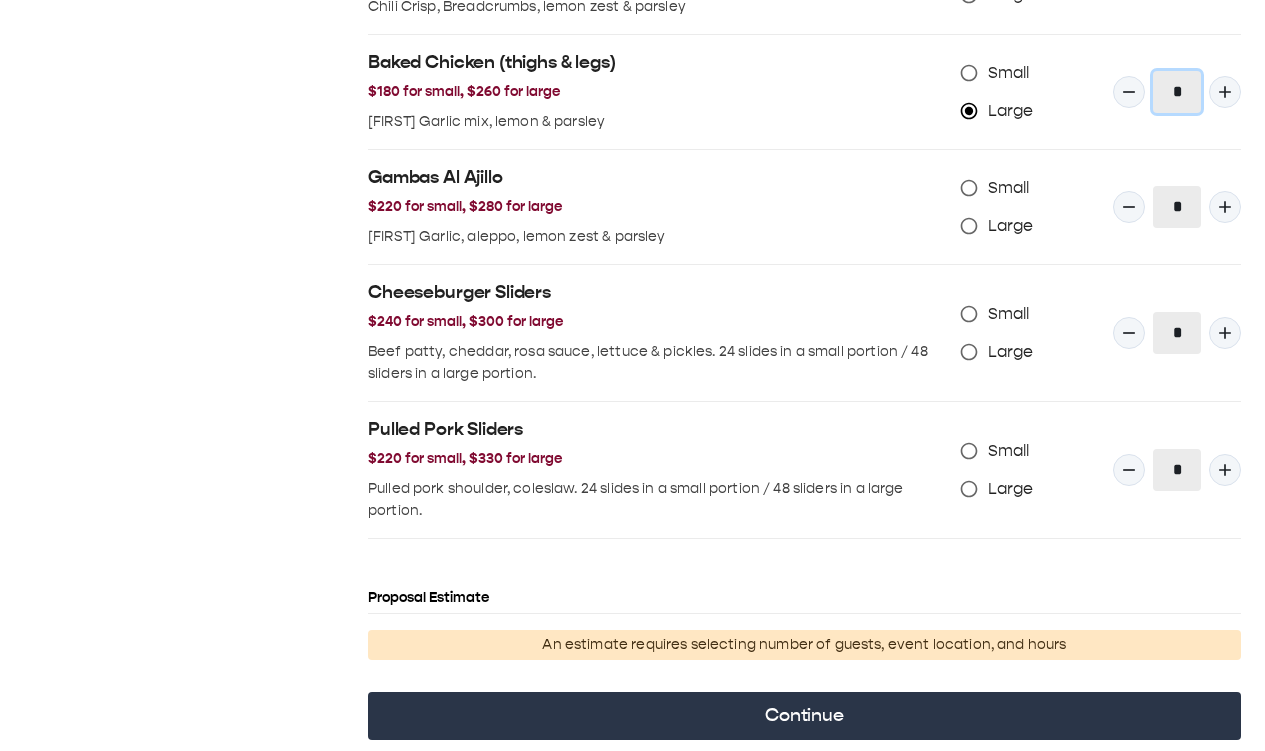 scroll, scrollTop: 2090, scrollLeft: 0, axis: vertical 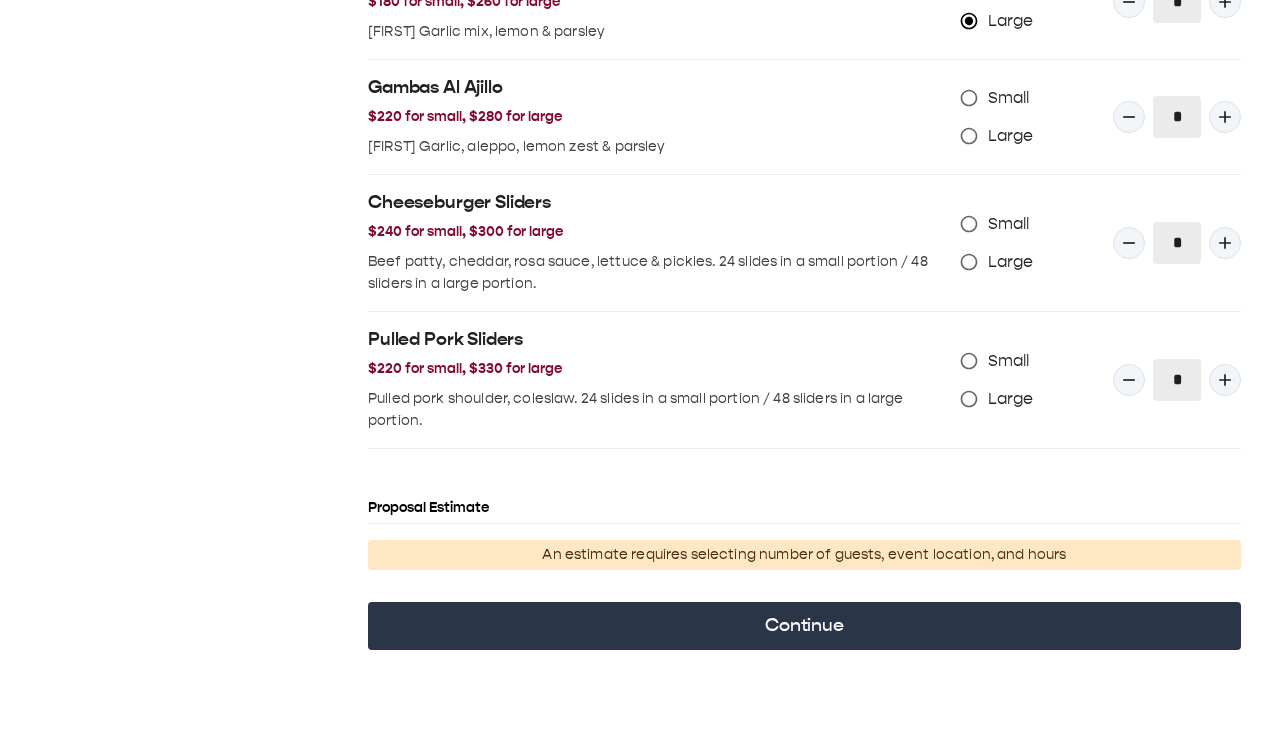 click on "Small" at bounding box center [1009, 224] 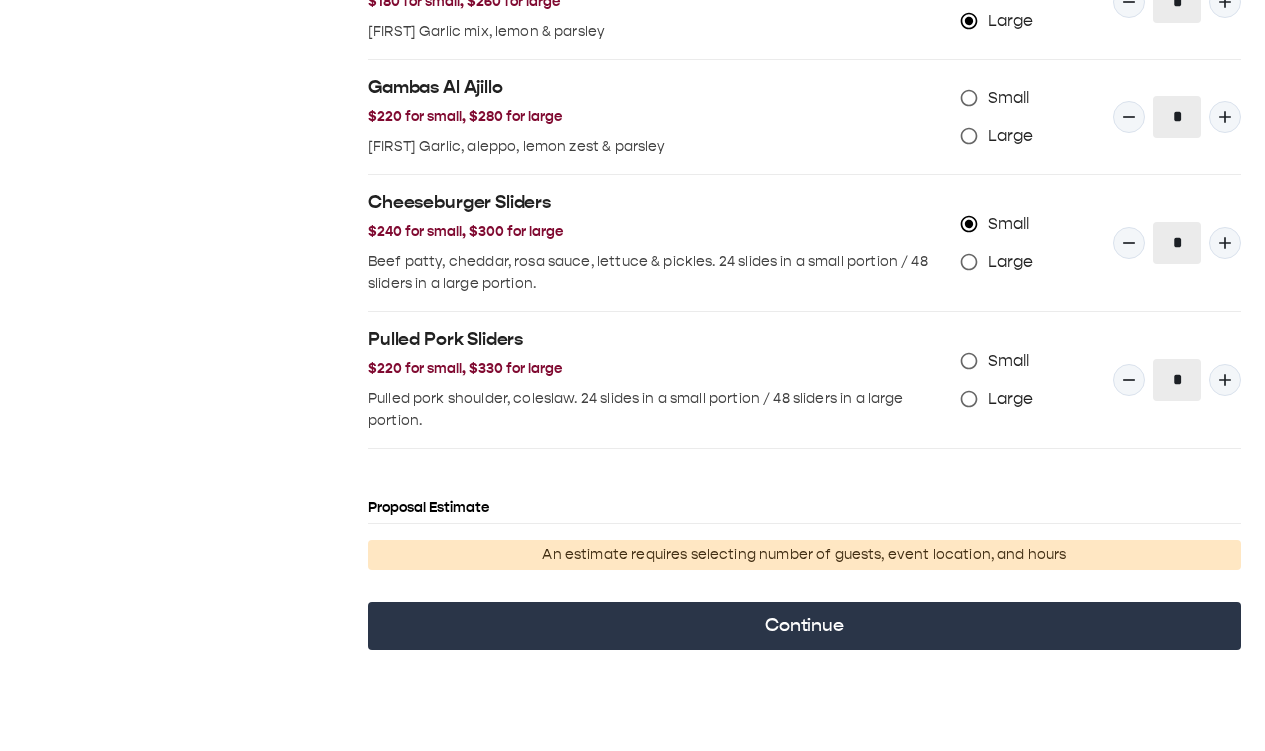 click on "*" at bounding box center (1177, 243) 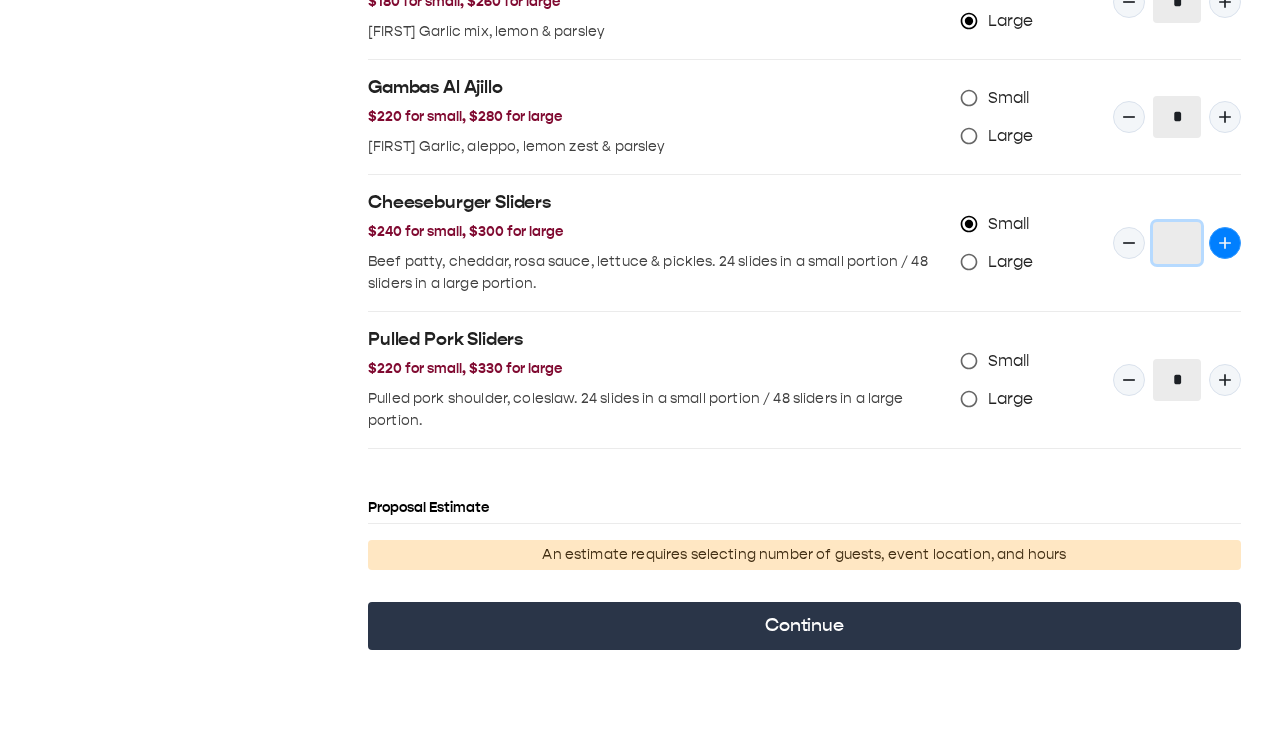 click 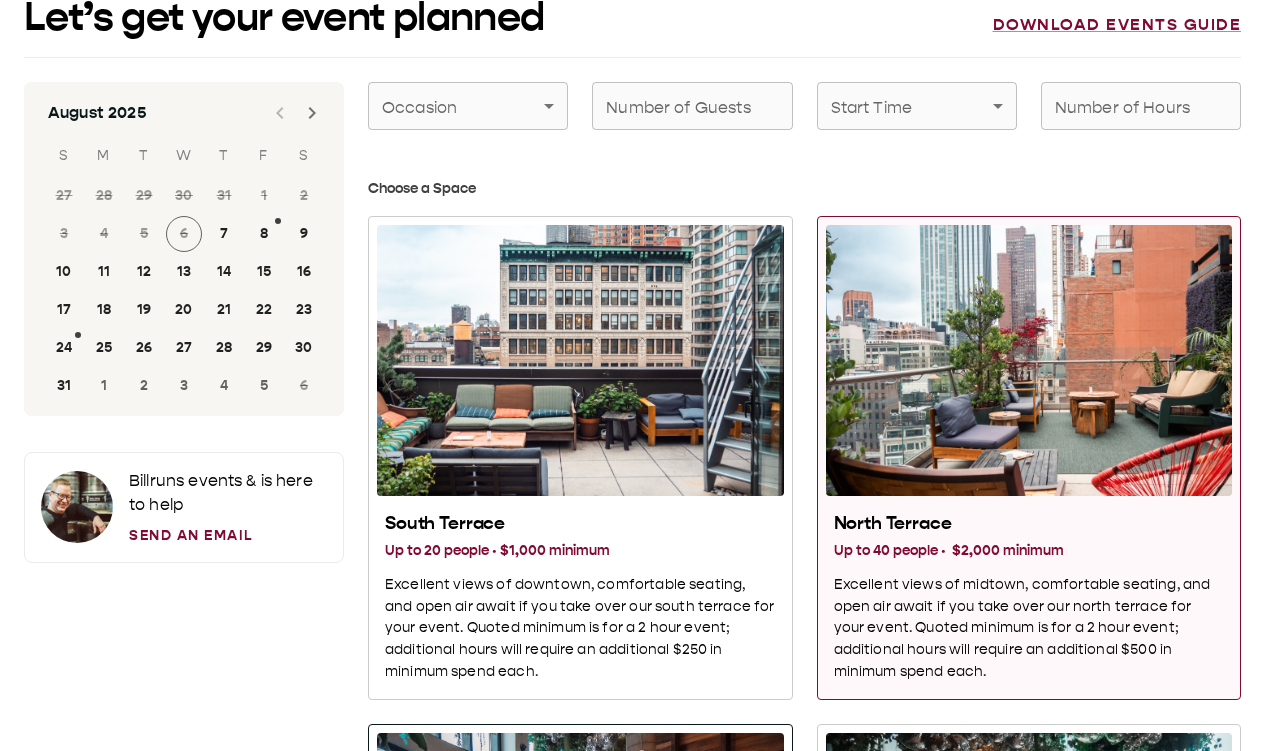 scroll, scrollTop: 0, scrollLeft: 0, axis: both 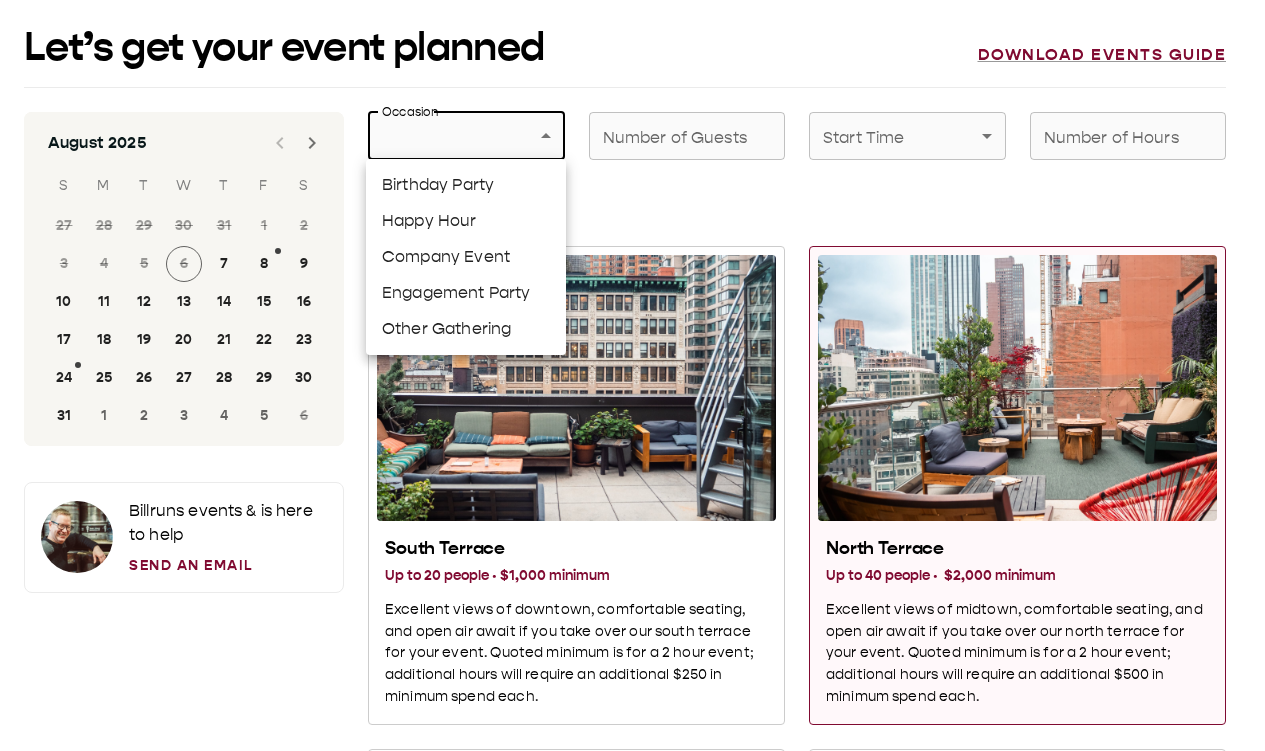 click on "Let’s get your event planned Download events guide August [YEAR] S M T W T F S 27 28 29 30 31 1 2 3 4 5 6 7 8 9 10 11 12 13 14 15 16 17 18 19 20 21 22 23 24 25 26 27 28 29 30 31 1 2 3 4 5 6 [PERSON] runs events & is here to help Send an Email Occasion ​ Occasion Number of Guests Number of Guests Start Time ​ Start Time Number of Hours Number of Hours Choose a Space South Terrace Up to 20 people · $1,000 minimum Excellent views of downtown, comfortable seating, and open air await if you take over our south terrace for your event. Quoted minimum is for a 2 hour event; additional hours will require an additional $250 in minimum spend each. North Terrace Up to 40 people ·  $2,000 minimum Excellent views of midtown, comfortable seating, and open air await if you take over our north terrace for your event. Quoted minimum is for a 2 hour event; additional hours will require an additional $500 in minimum spend each. Indoor Up to 60 people ·  $3,000 minimum Full Buyout Up to 120 people ·  $6,500 minimum Small" at bounding box center (632, 1417) 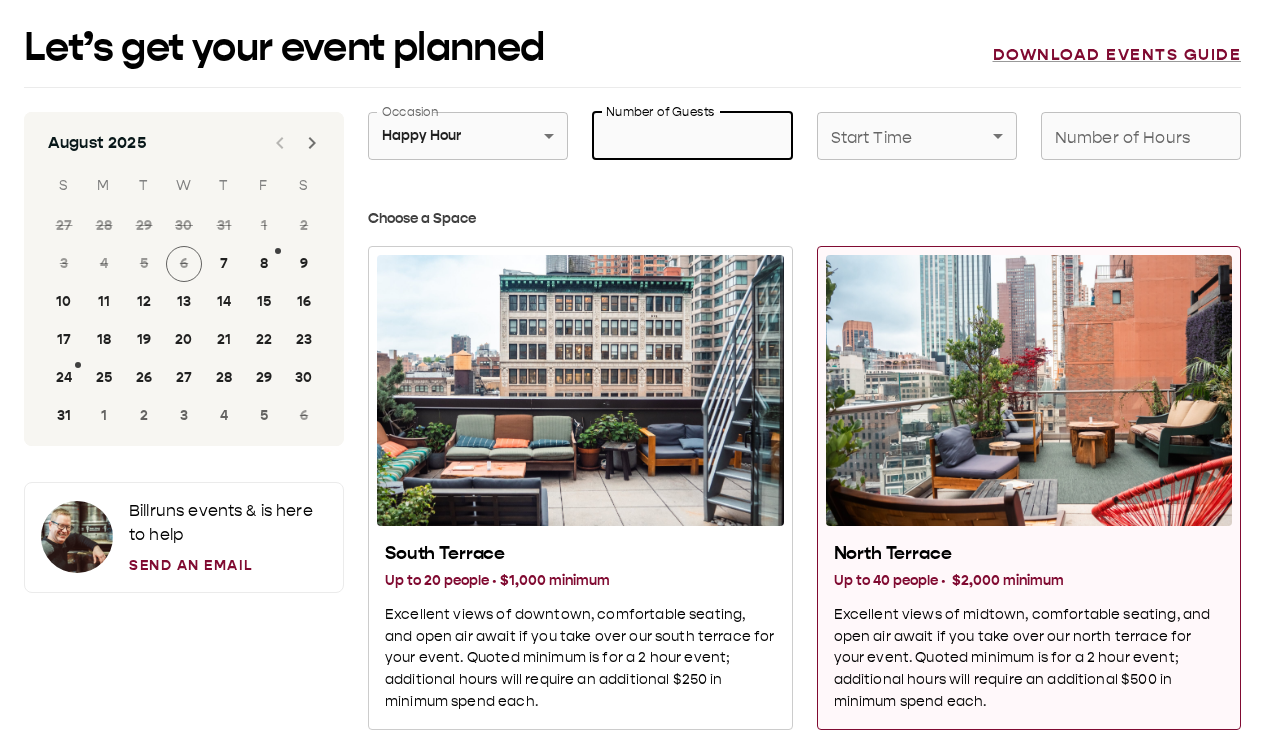 drag, startPoint x: 677, startPoint y: 136, endPoint x: 675, endPoint y: 147, distance: 11.18034 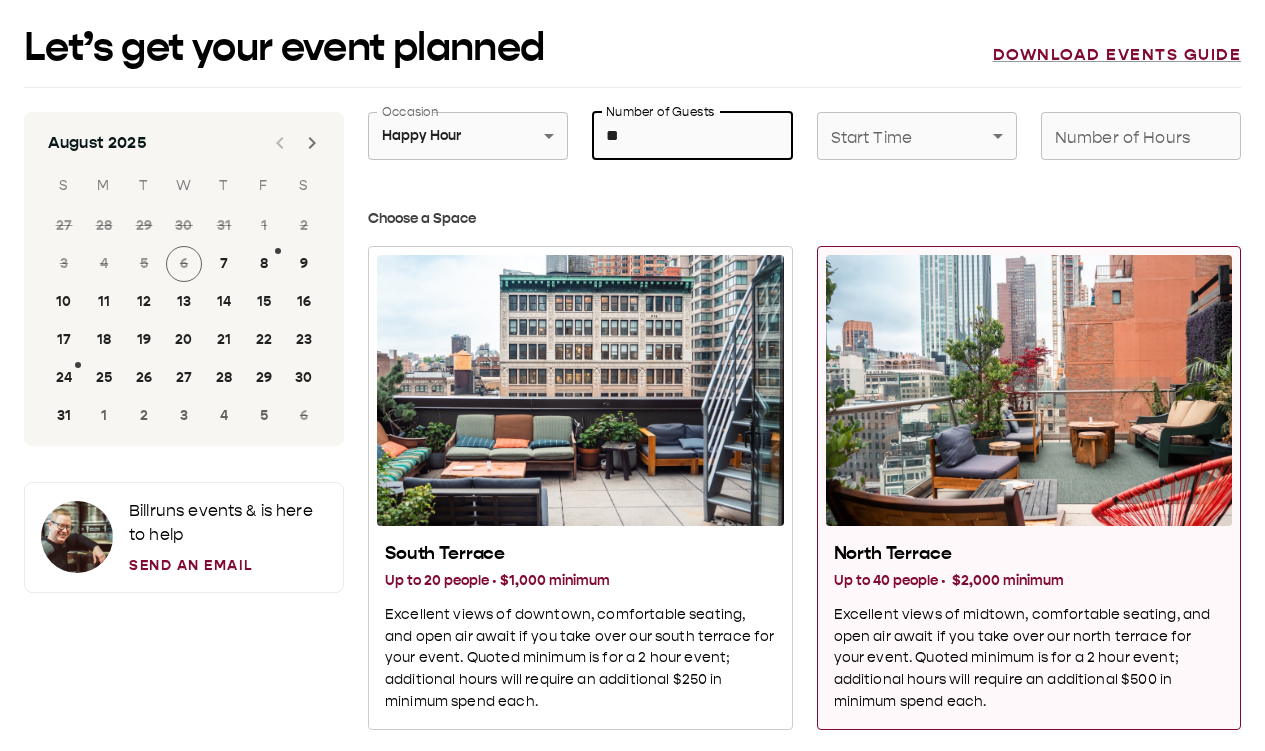 drag, startPoint x: 636, startPoint y: 135, endPoint x: 535, endPoint y: 131, distance: 101.07918 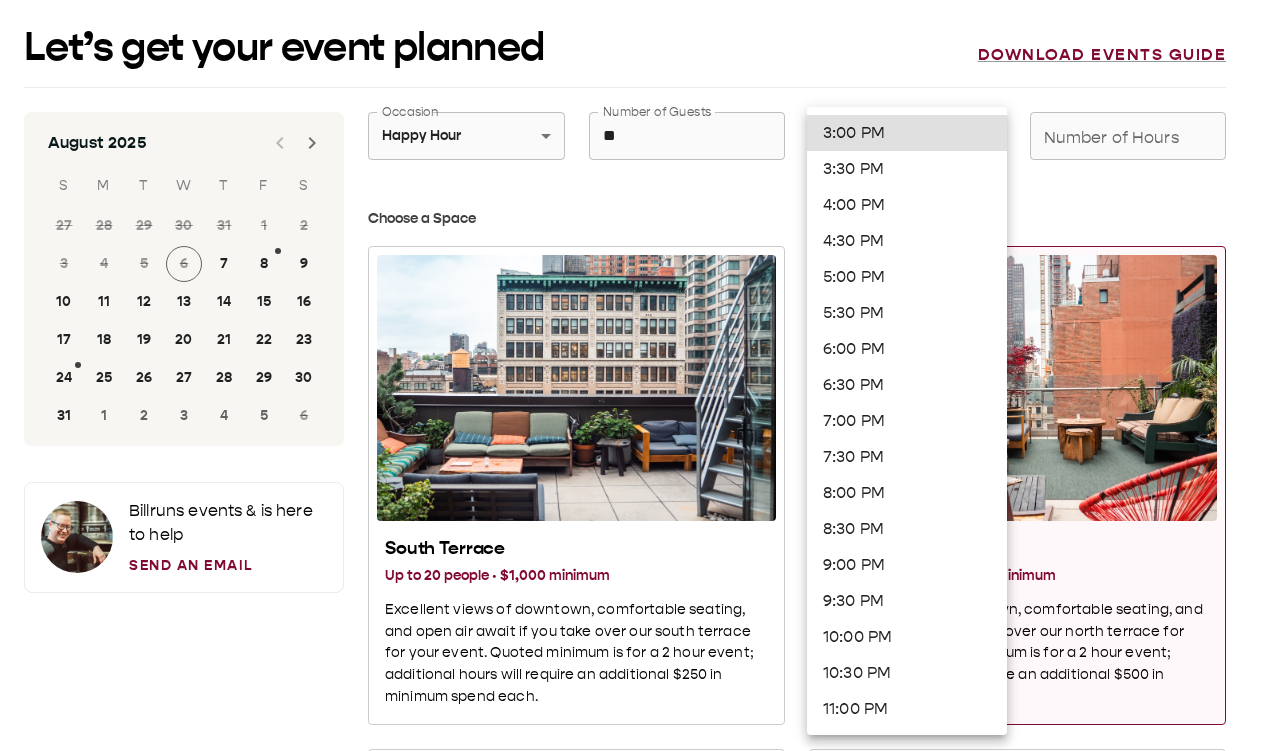 click on "**********" at bounding box center (632, 1417) 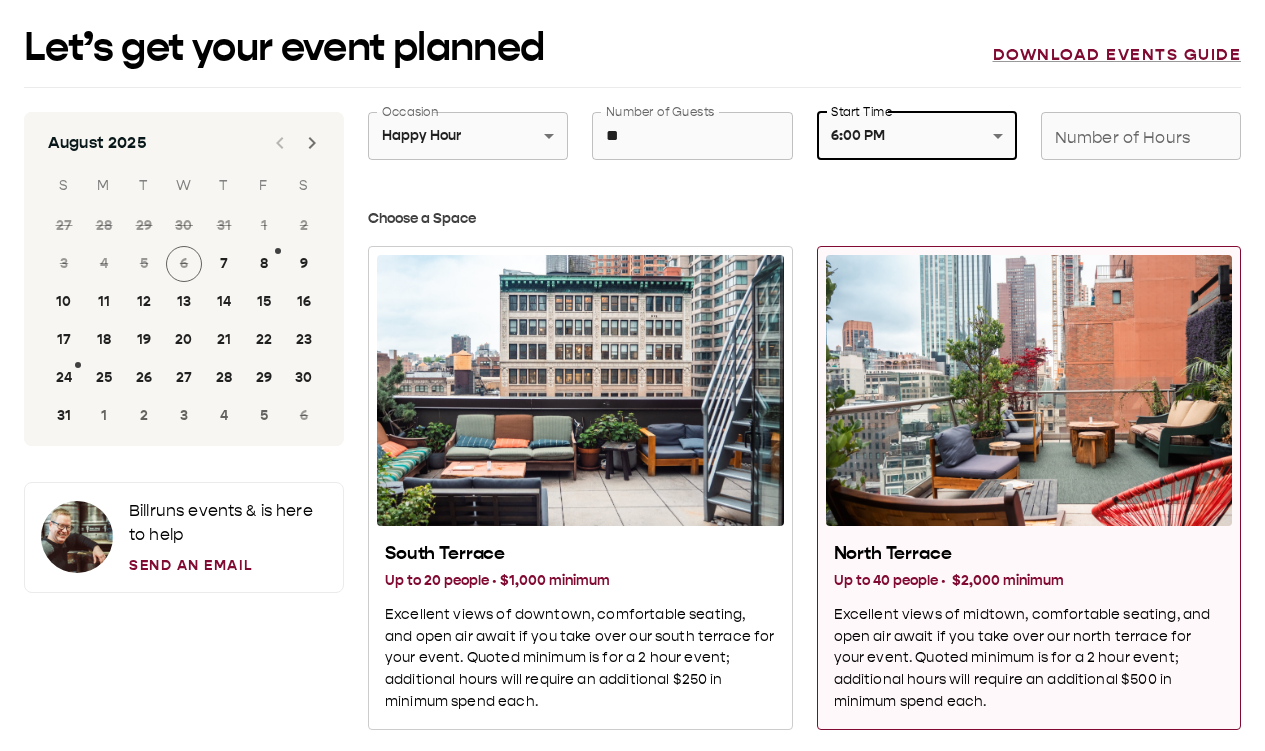 click on "Number of Hours" at bounding box center (1141, 136) 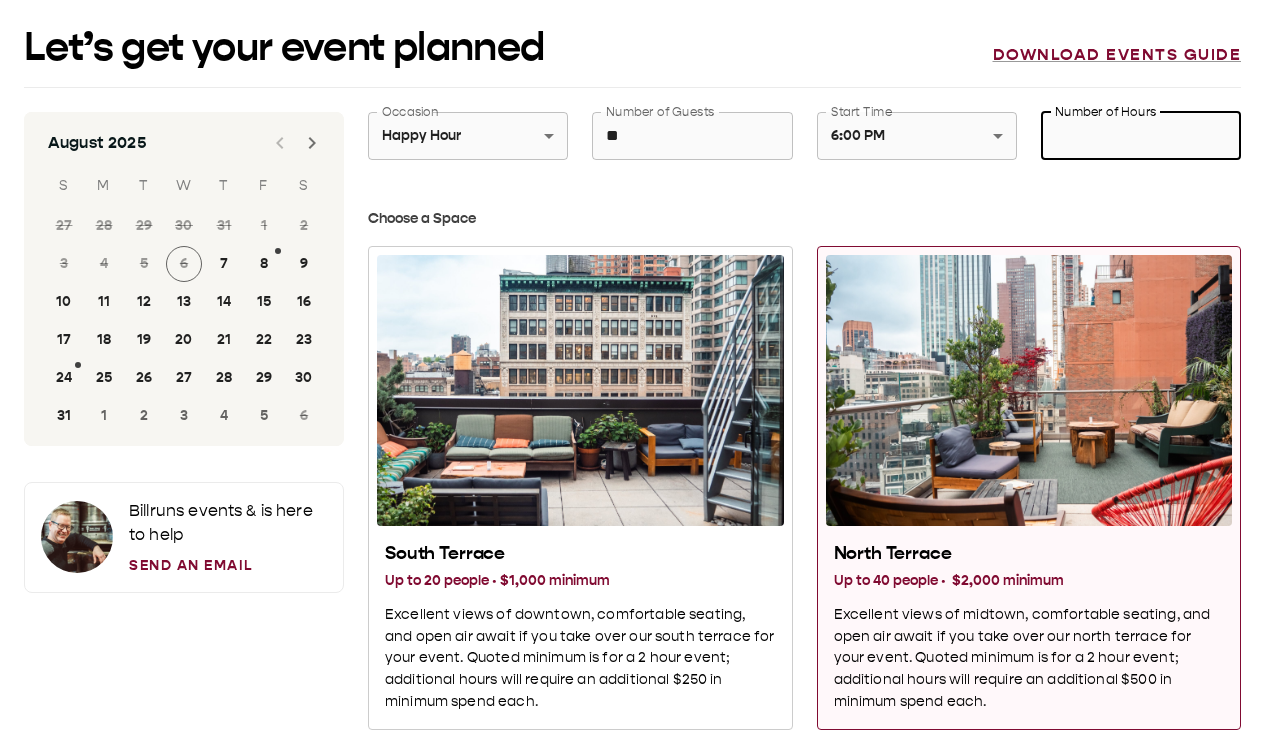 type on "*" 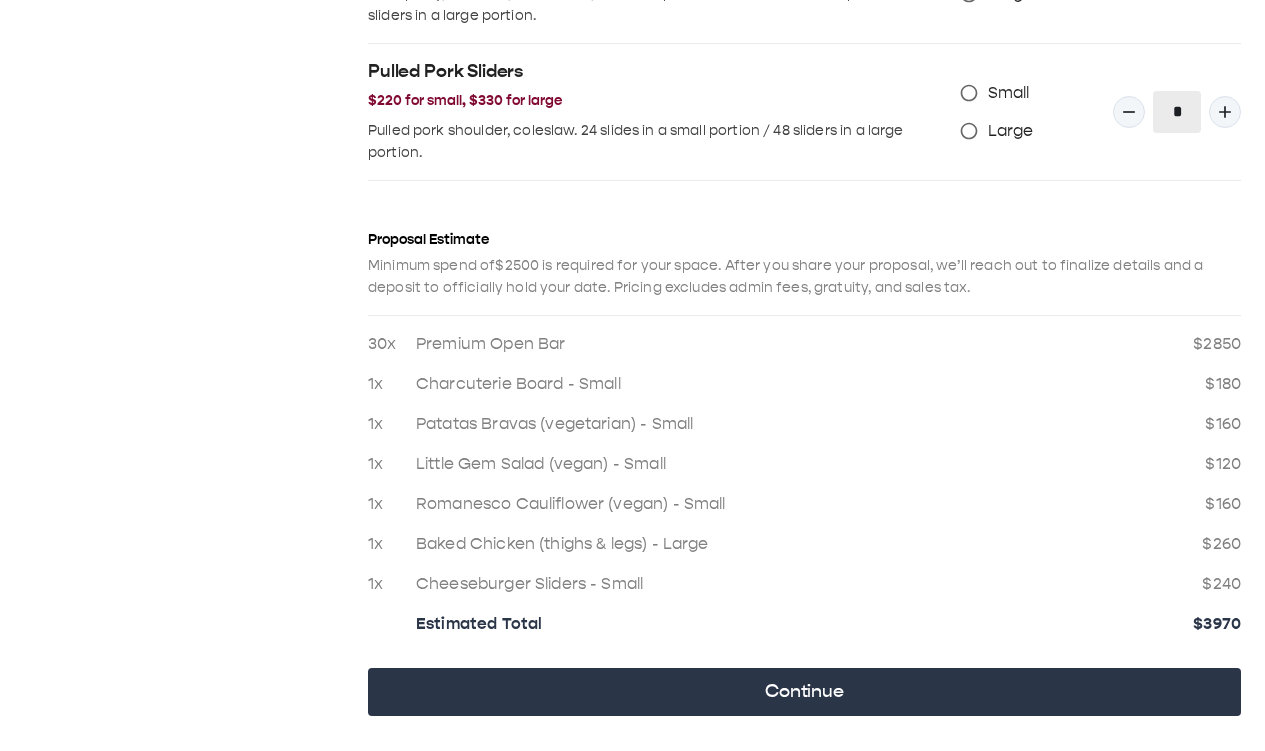 scroll, scrollTop: 2424, scrollLeft: 0, axis: vertical 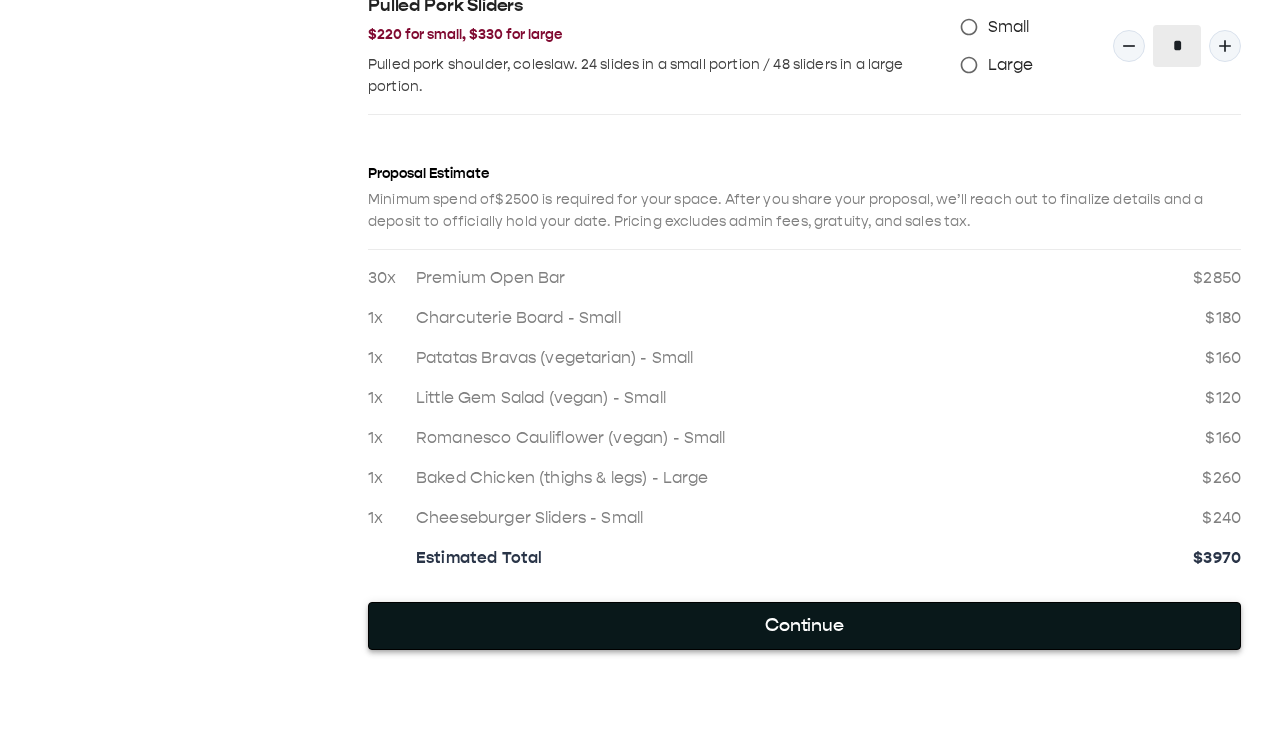 type on "*" 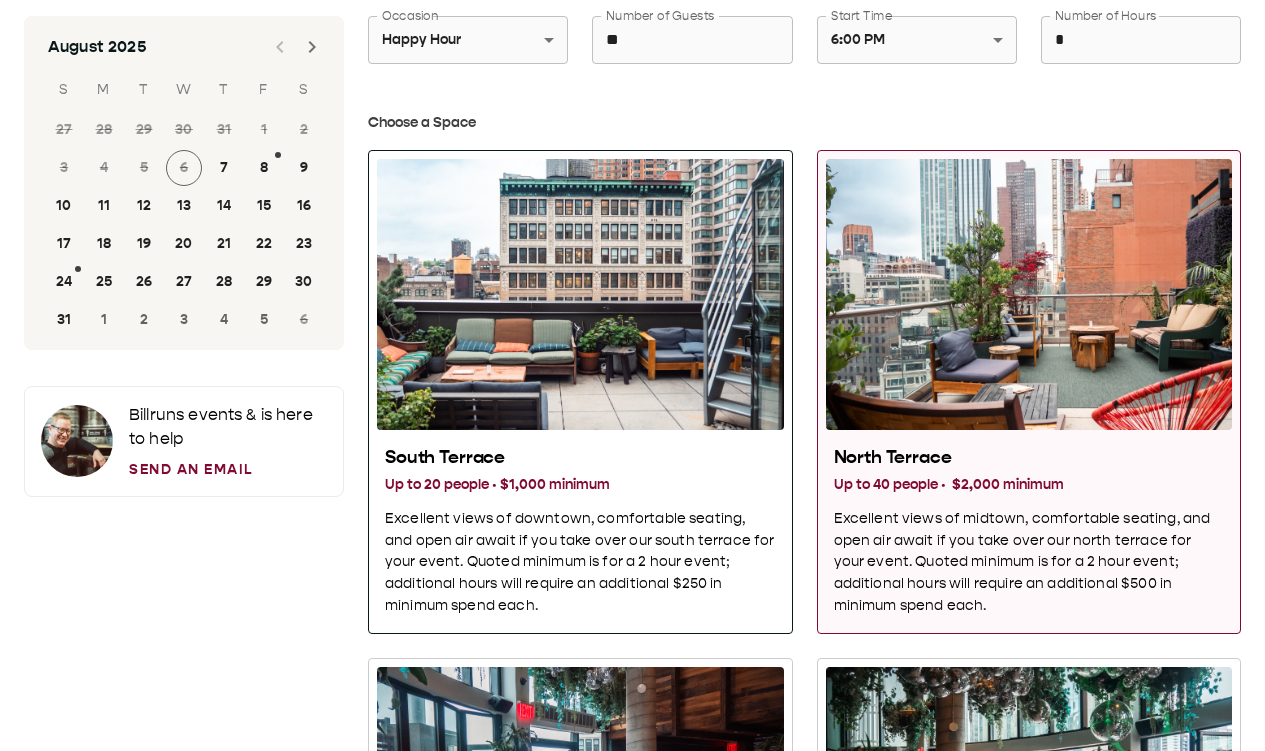 scroll, scrollTop: 0, scrollLeft: 0, axis: both 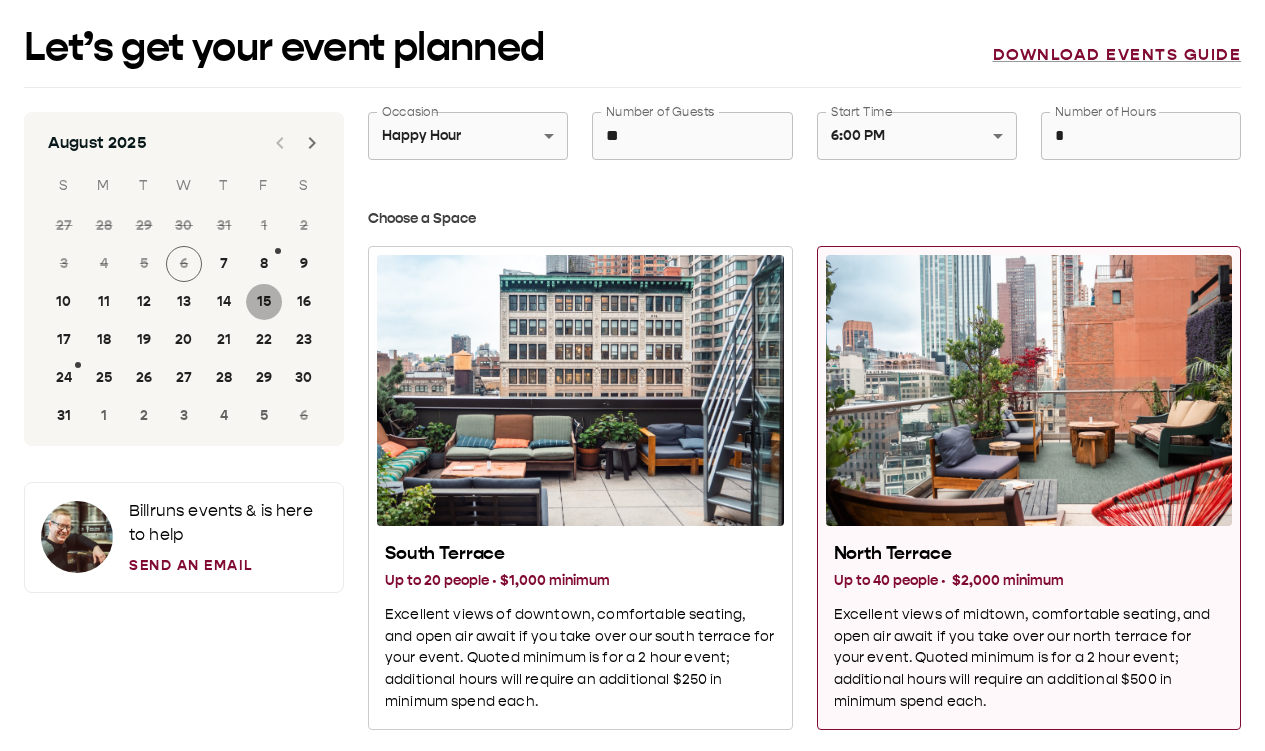click on "15" at bounding box center (264, 302) 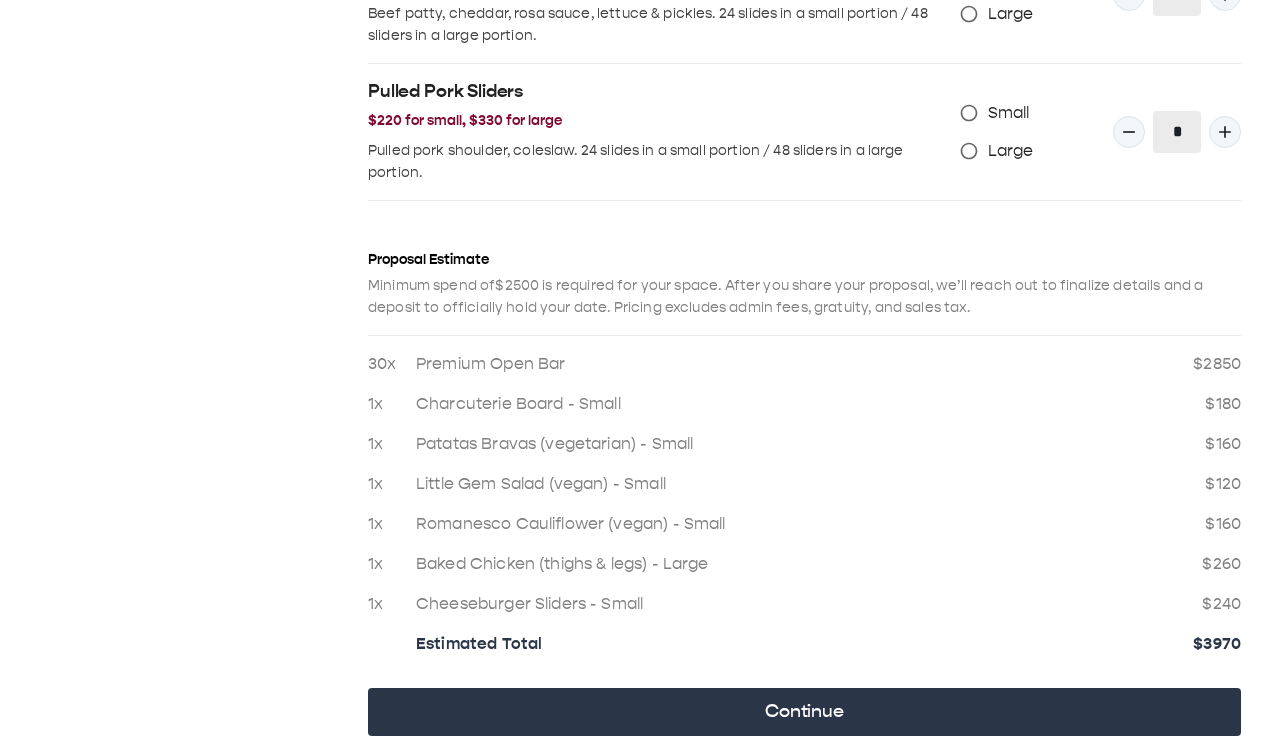 scroll, scrollTop: 2424, scrollLeft: 0, axis: vertical 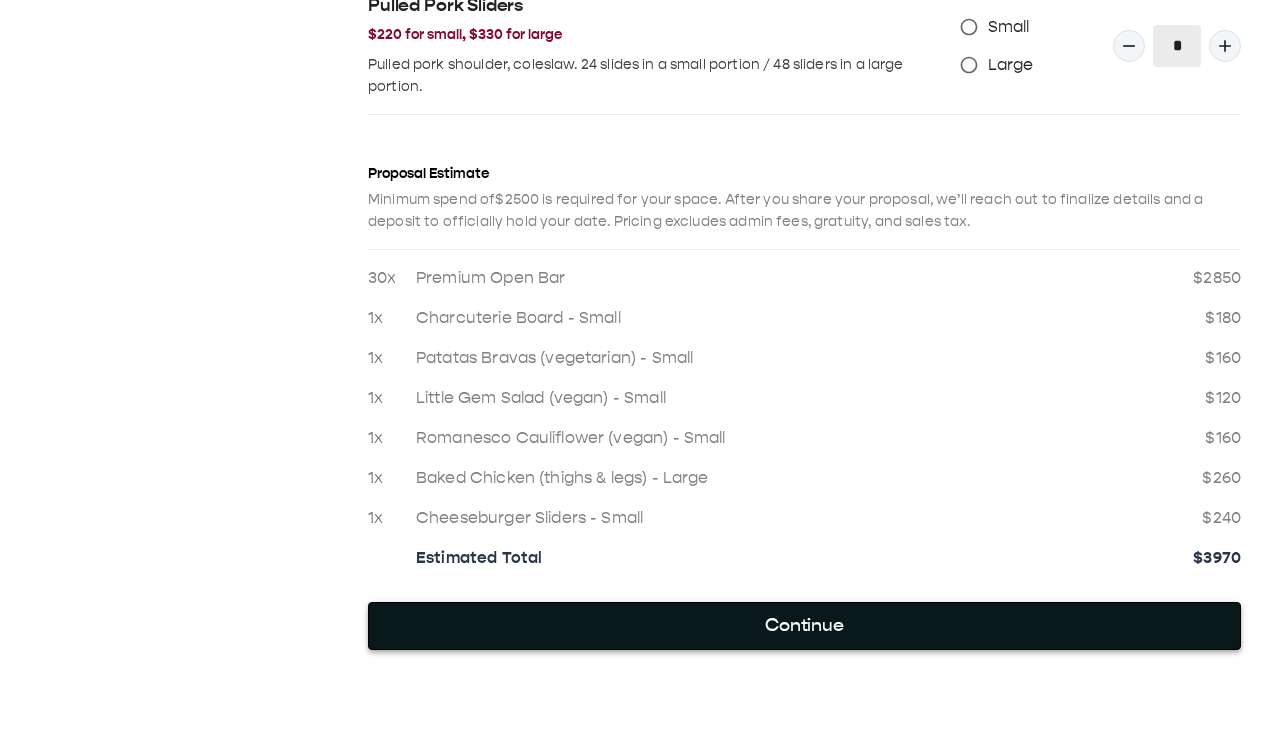 click on "Continue" at bounding box center [804, 626] 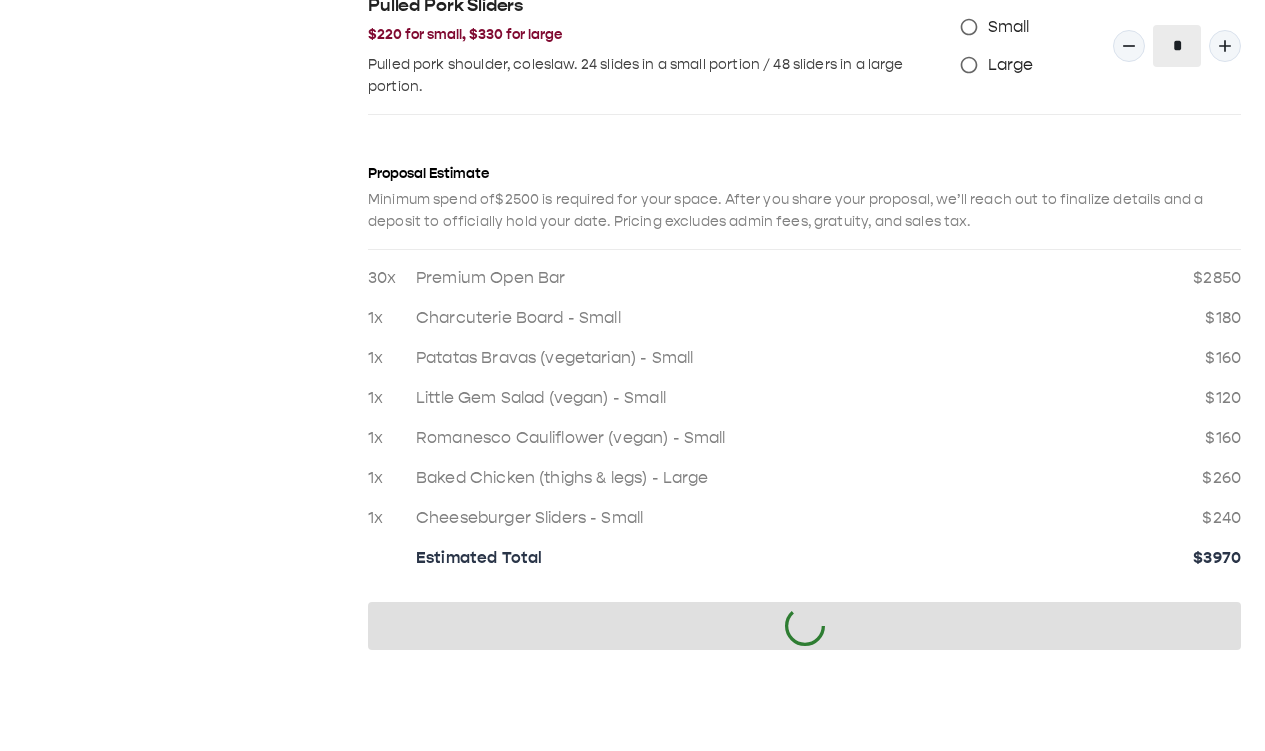 scroll, scrollTop: 0, scrollLeft: 0, axis: both 